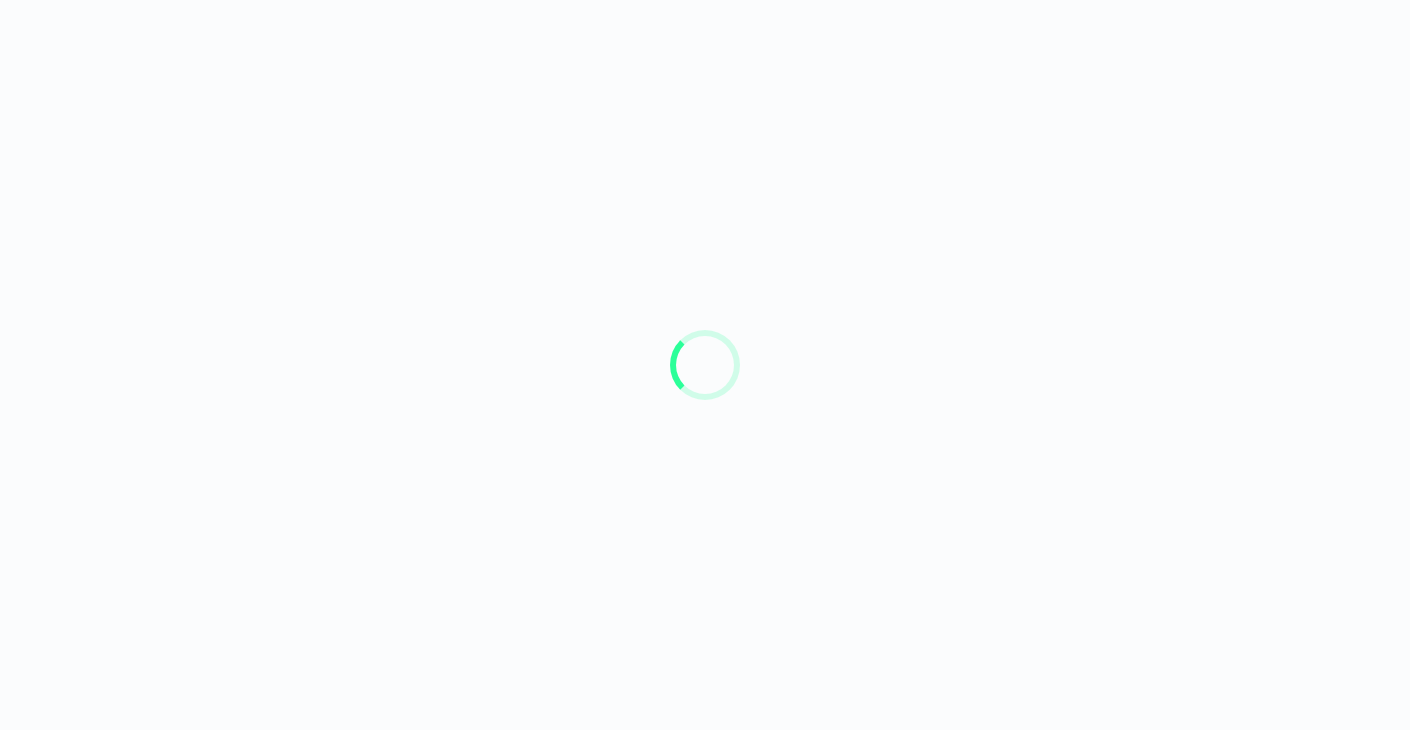 scroll, scrollTop: 0, scrollLeft: 0, axis: both 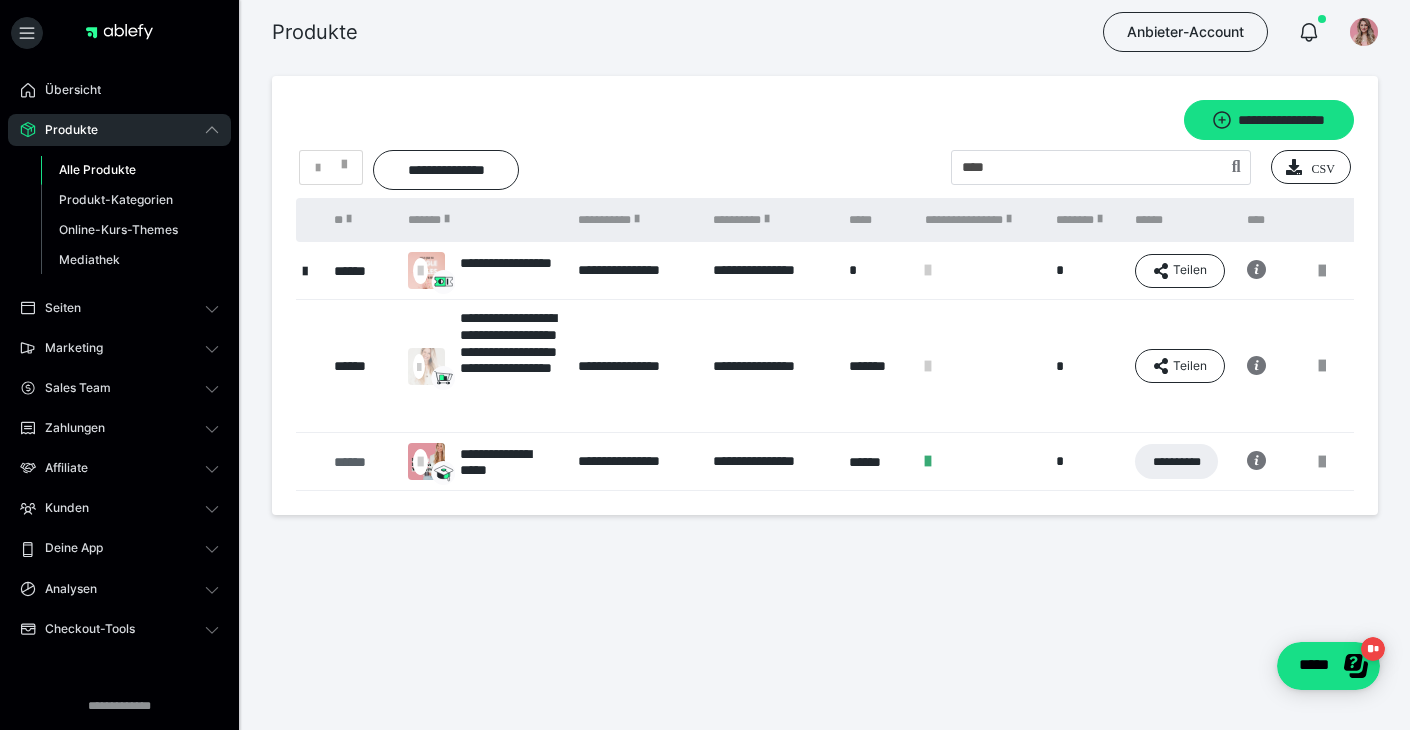 click on "******" at bounding box center [361, 462] 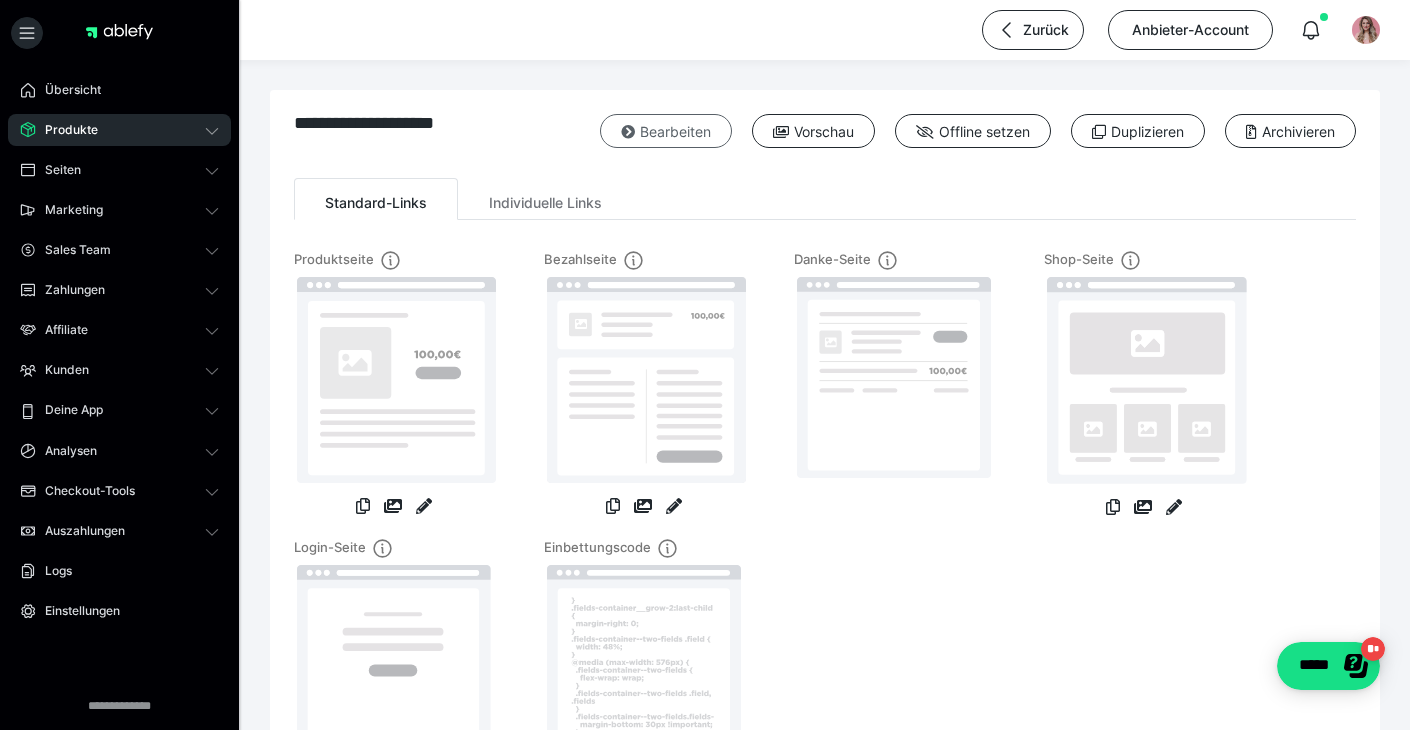 click on "Bearbeiten" at bounding box center (666, 131) 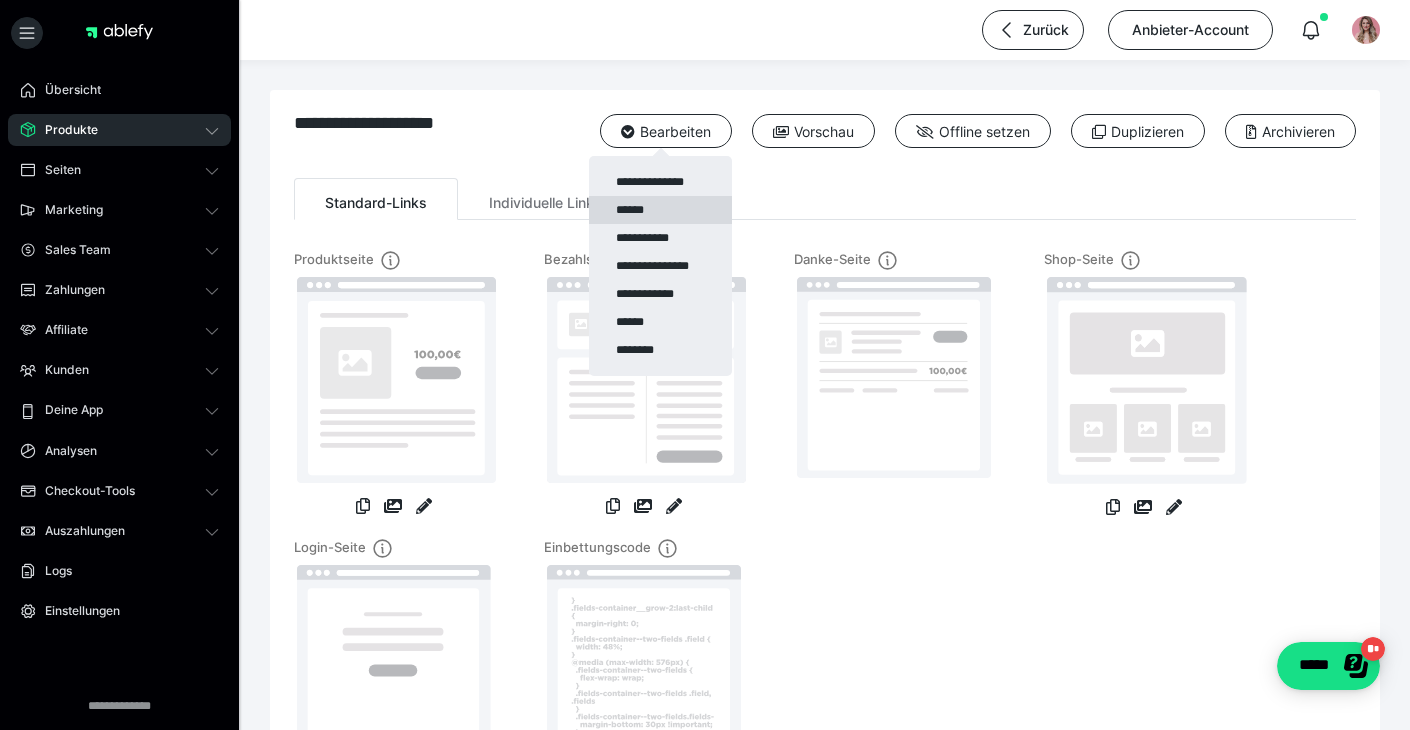 click on "******" at bounding box center (660, 210) 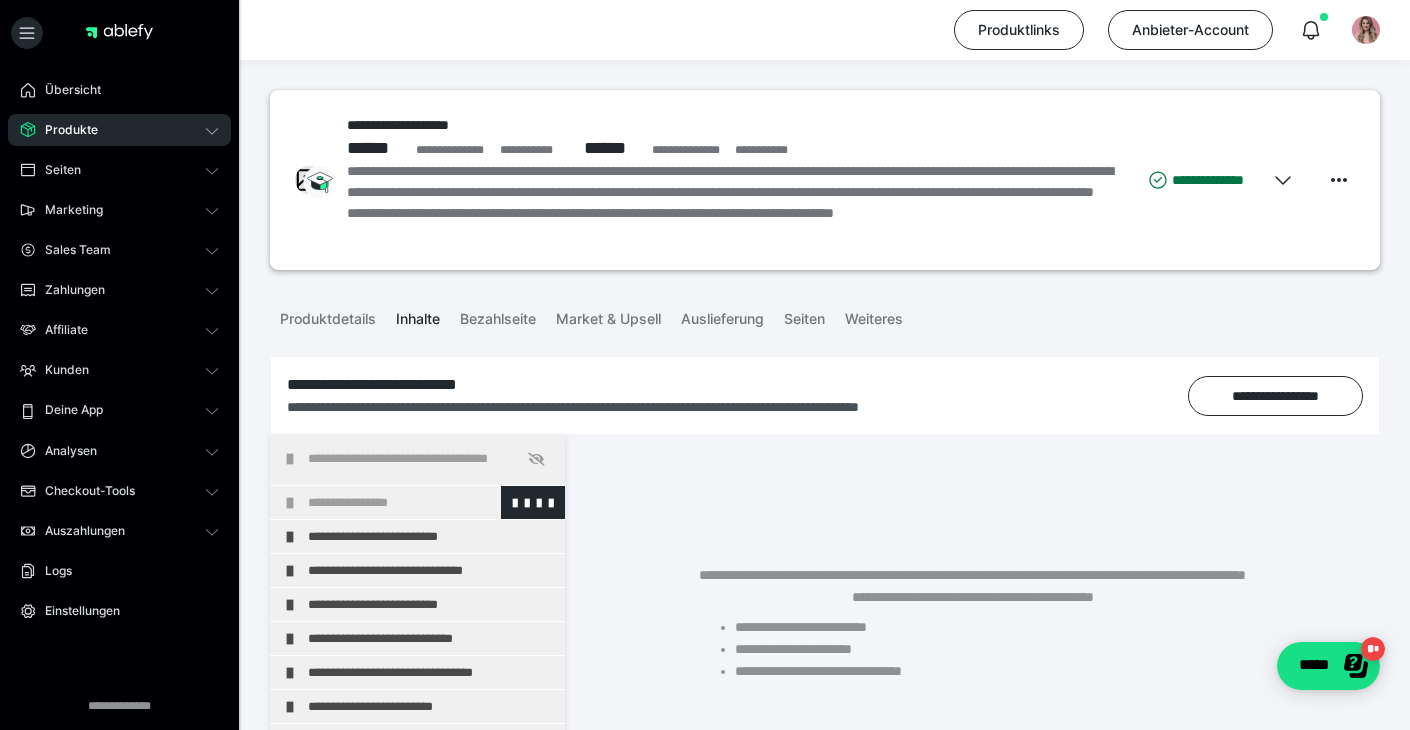 scroll, scrollTop: 34, scrollLeft: 0, axis: vertical 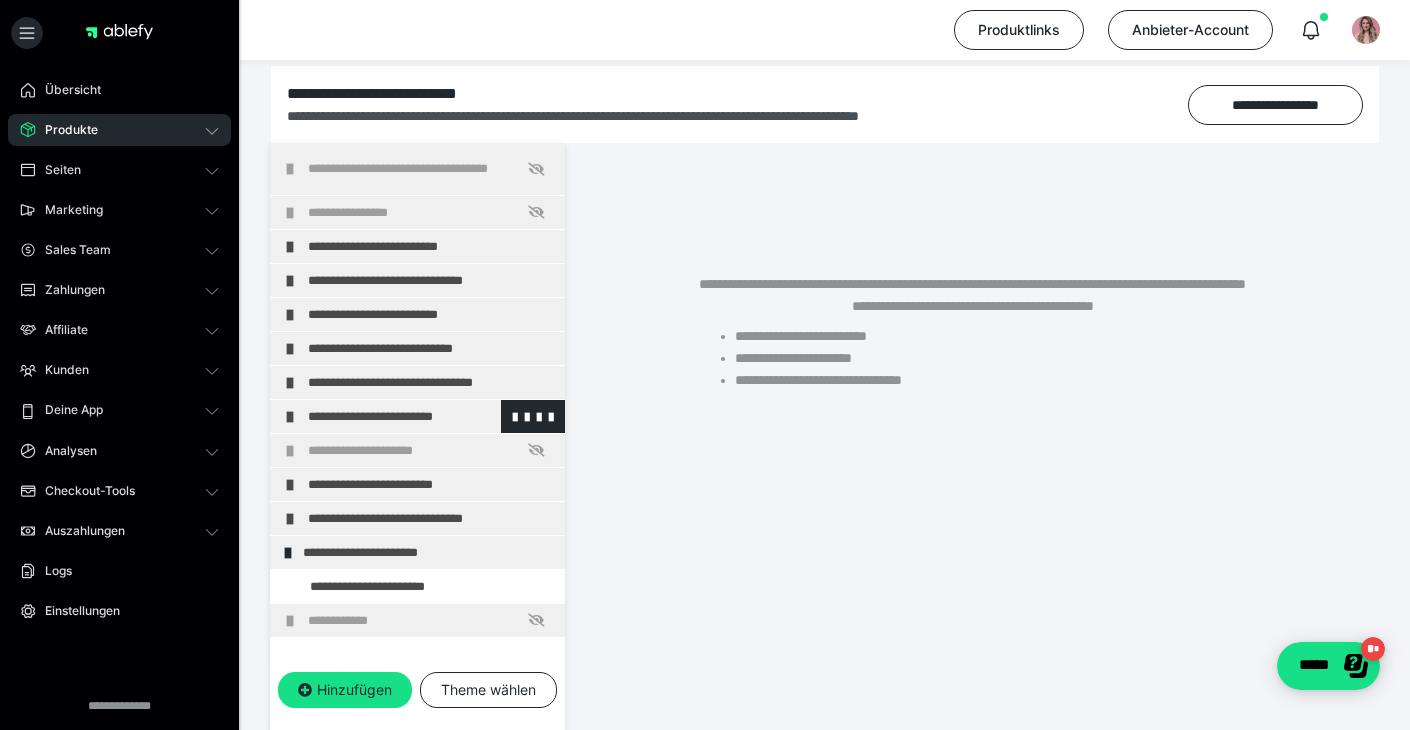 click on "**********" at bounding box center [431, 416] 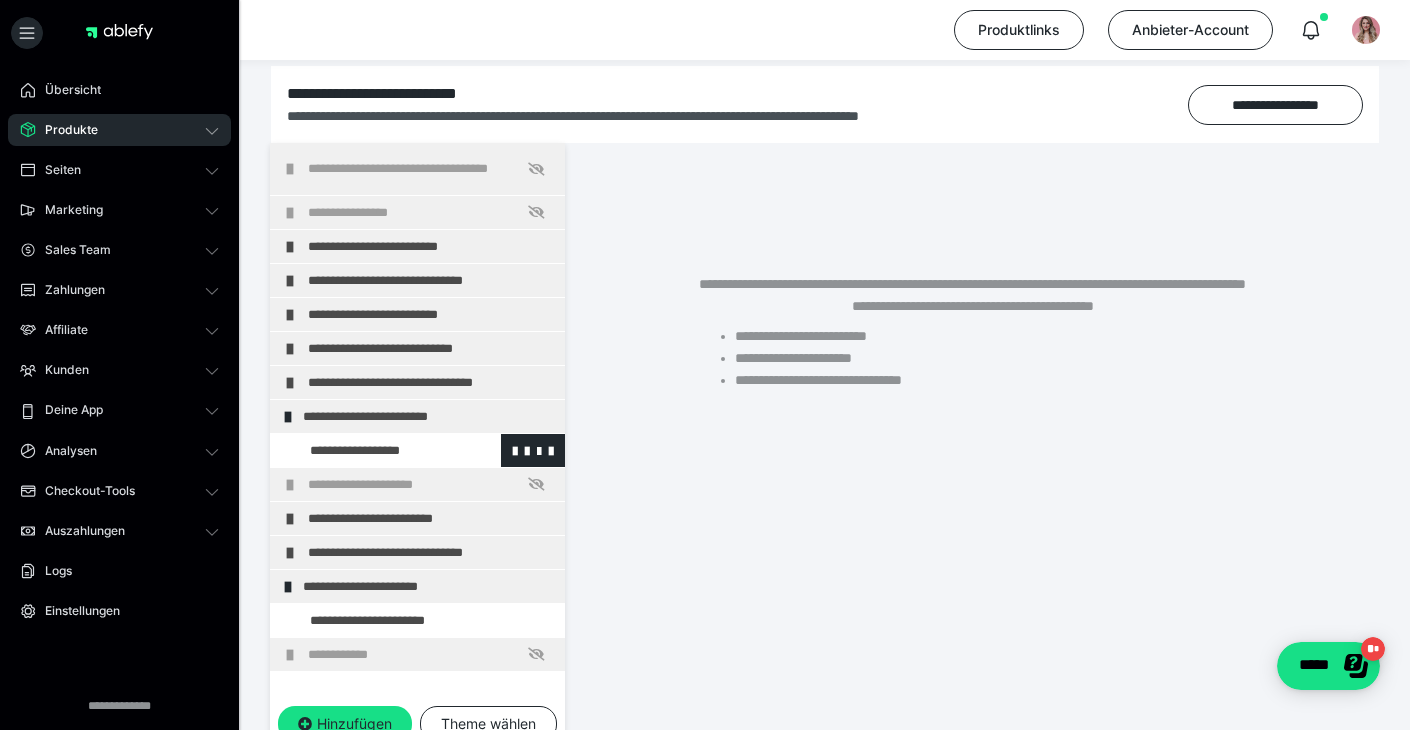 click at bounding box center (375, 450) 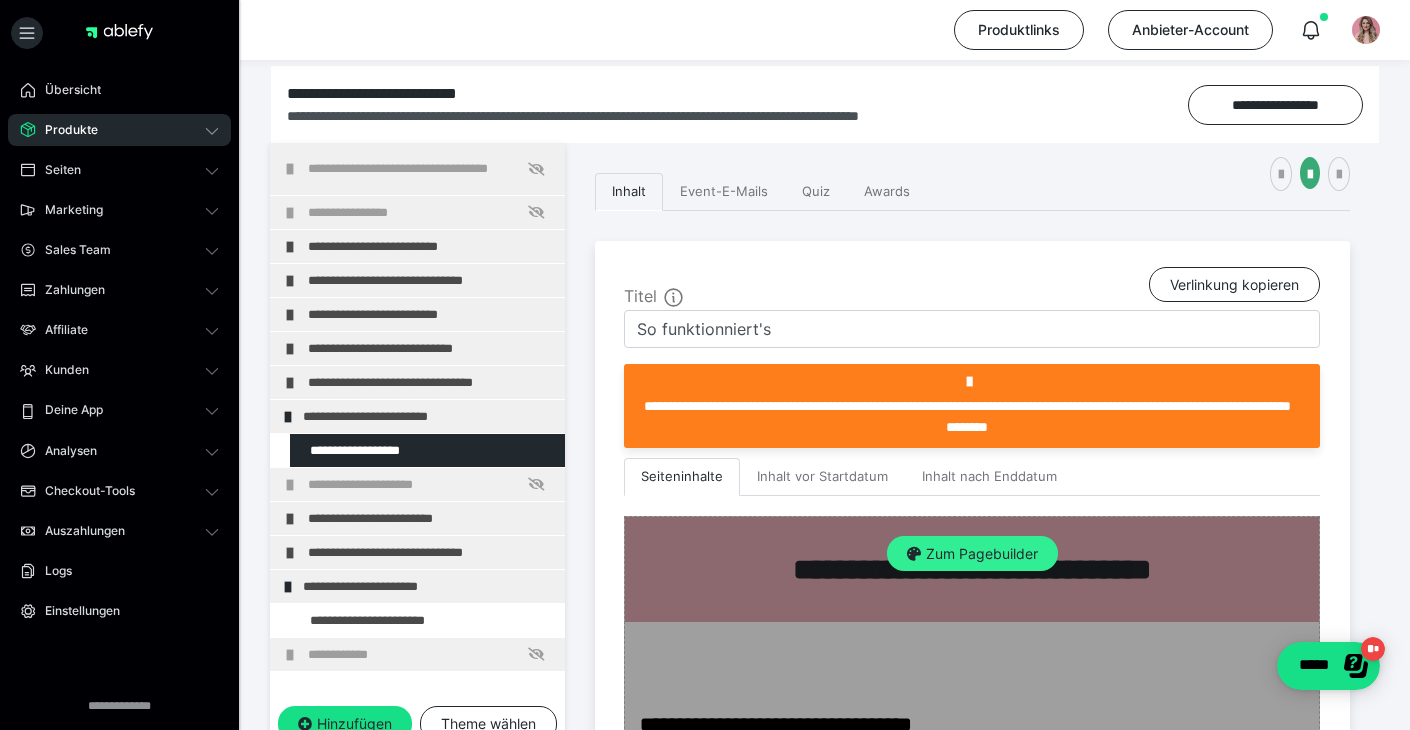 click on "Zum Pagebuilder" at bounding box center (972, 554) 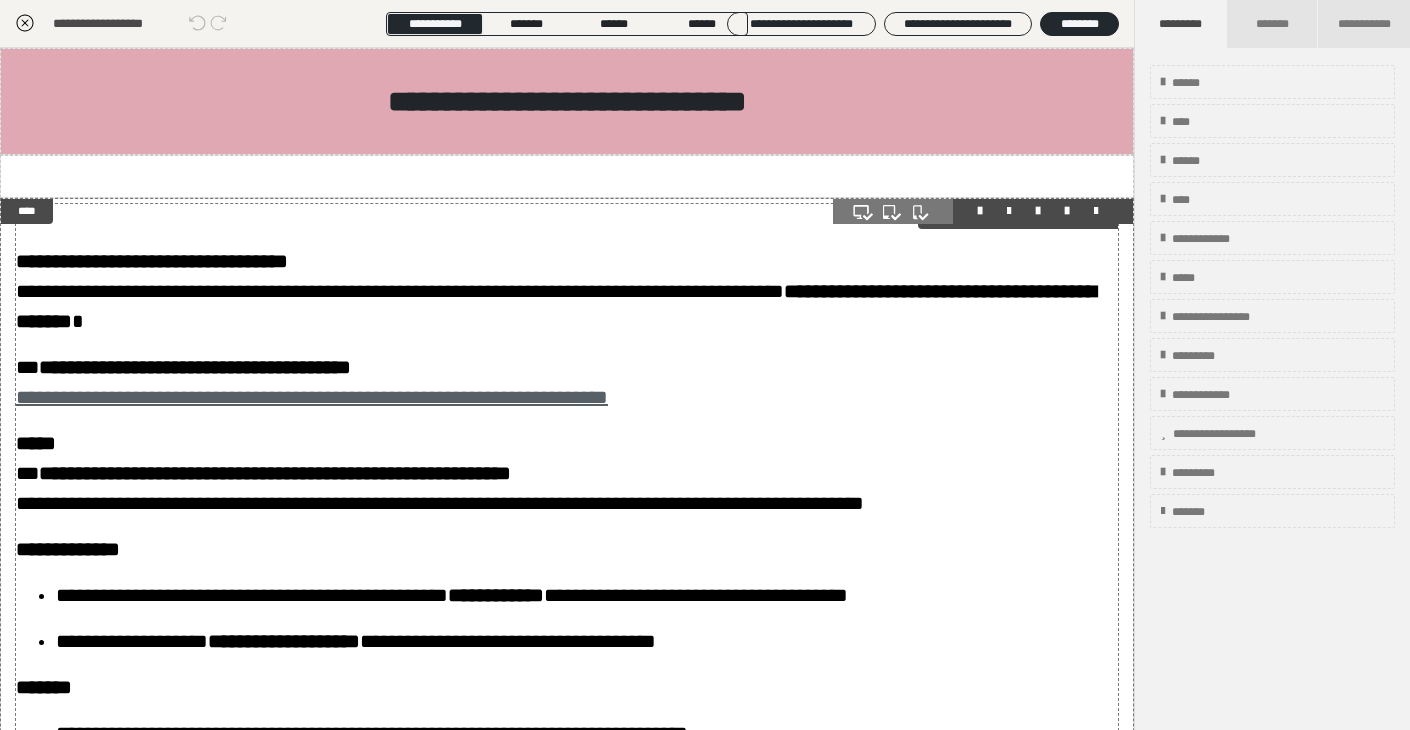 click on "**********" at bounding box center [312, 397] 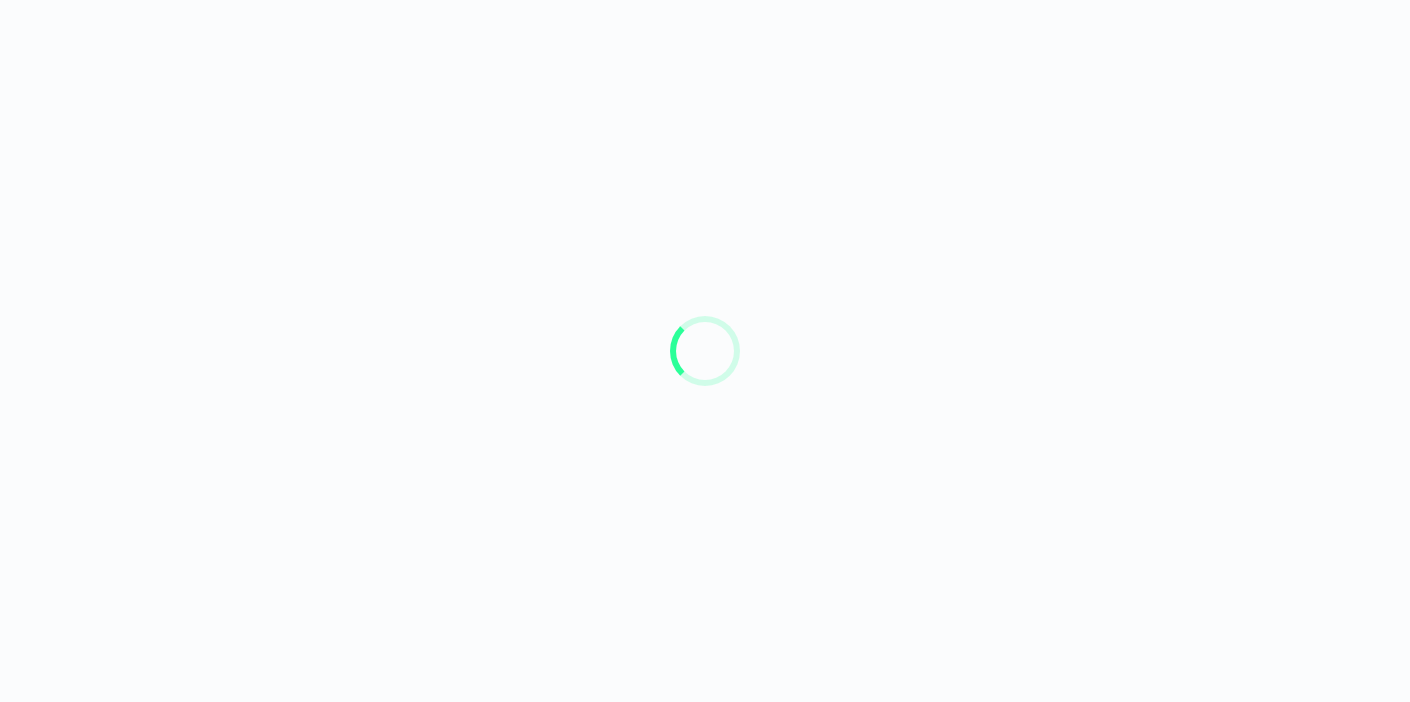 scroll, scrollTop: 0, scrollLeft: 0, axis: both 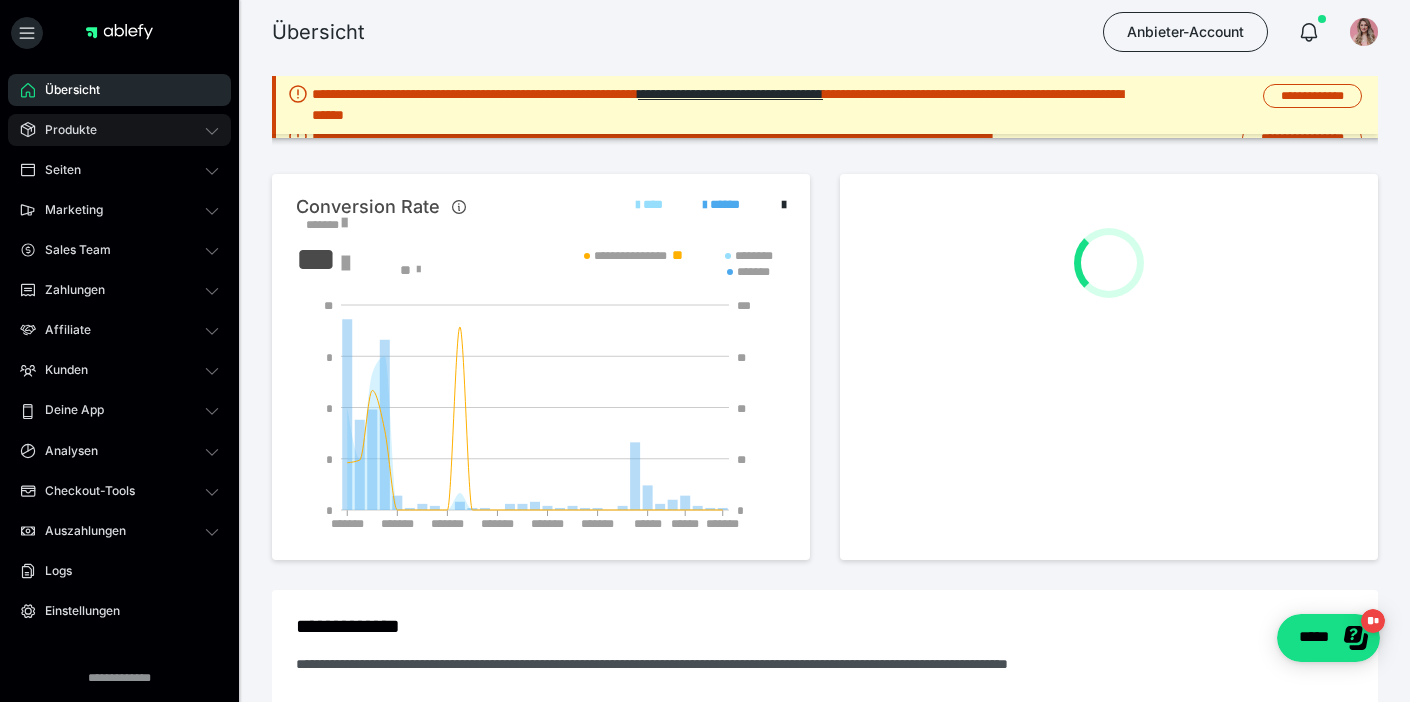 click on "Produkte" at bounding box center [119, 130] 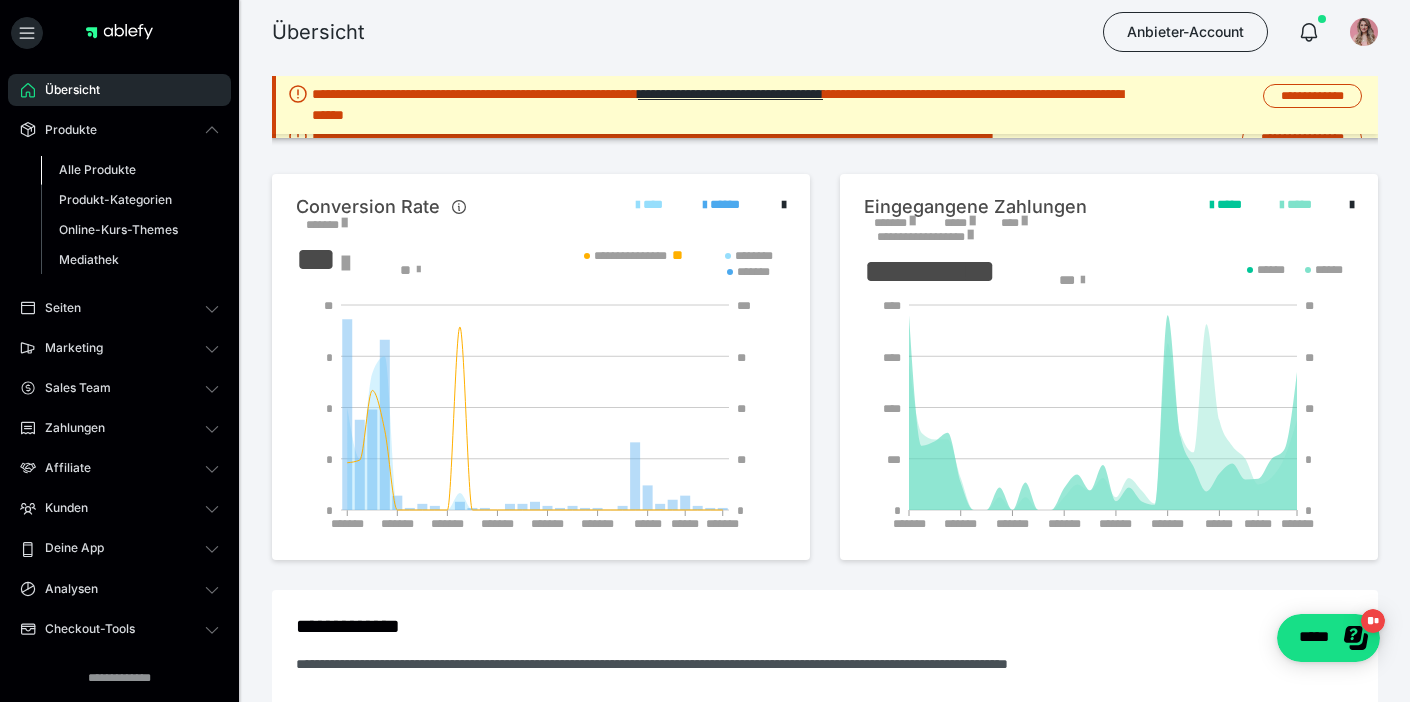 click on "Alle Produkte" at bounding box center (97, 169) 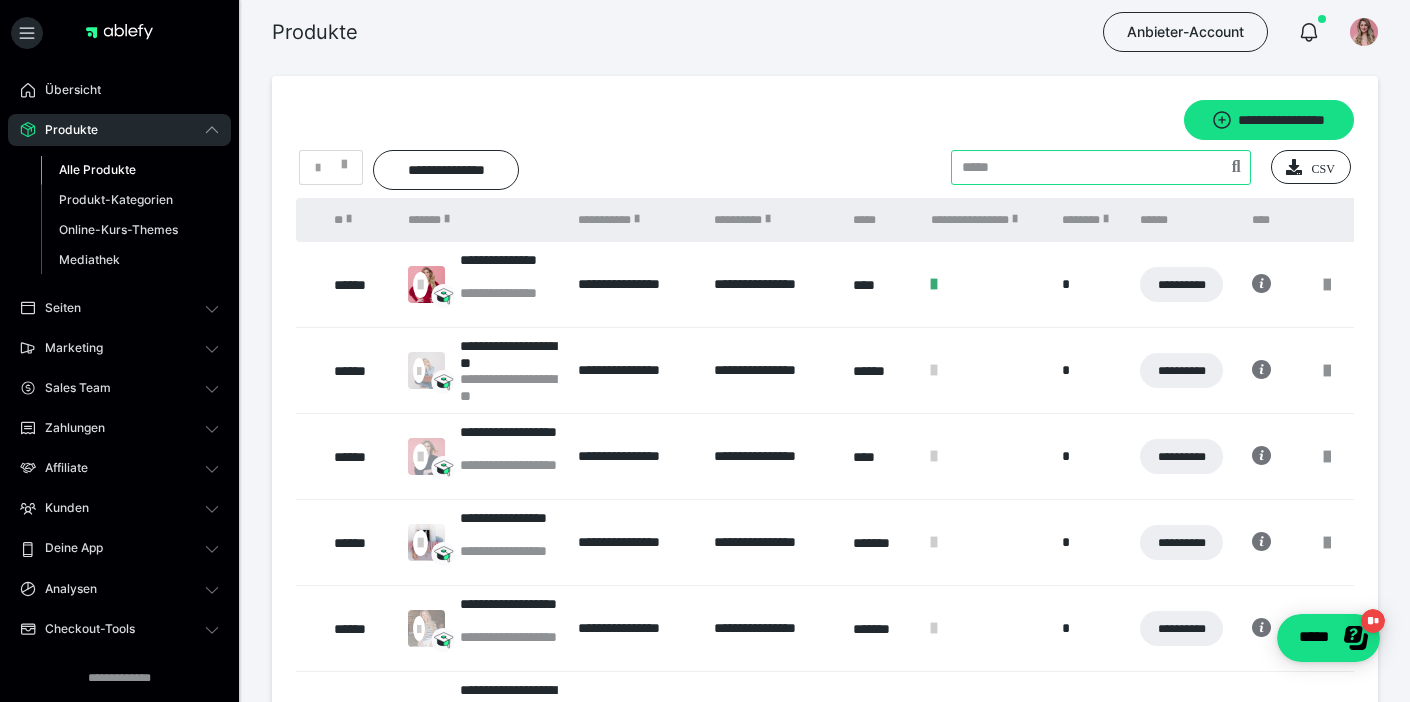 click at bounding box center (1101, 167) 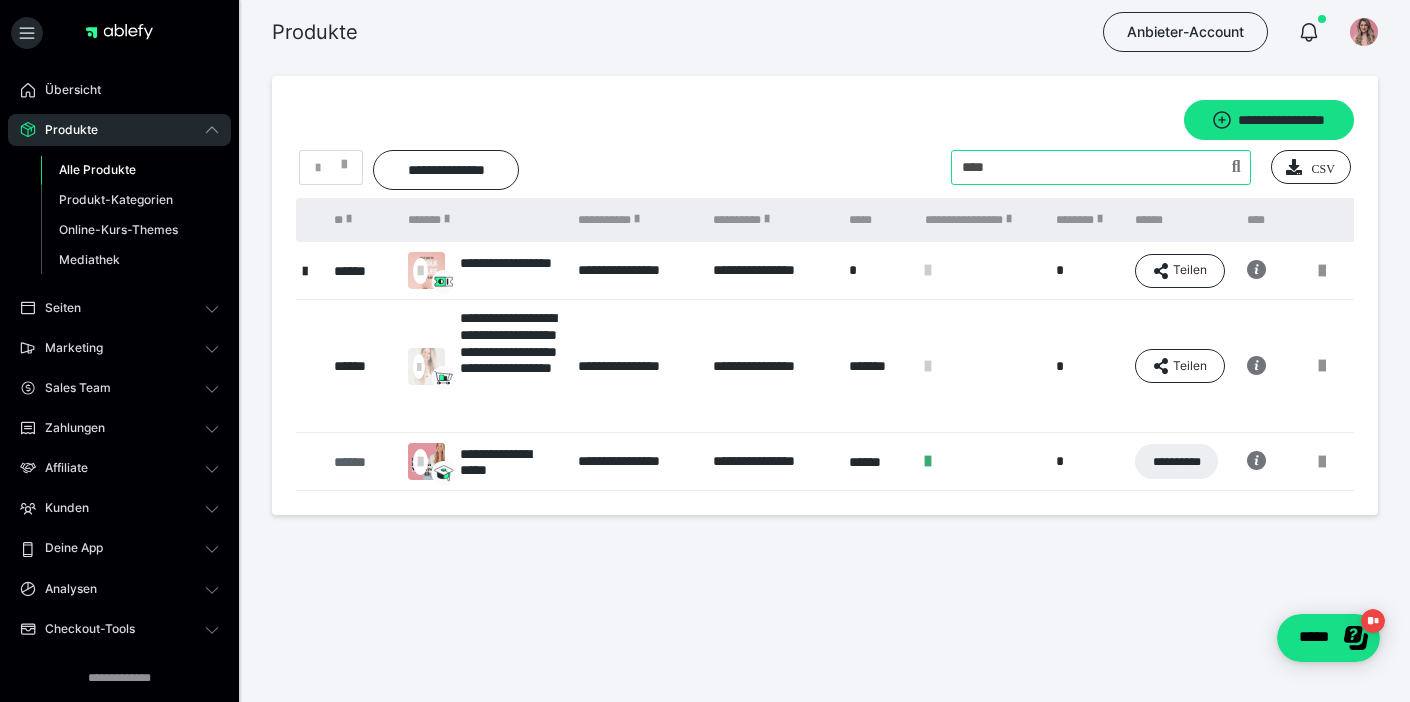 type on "****" 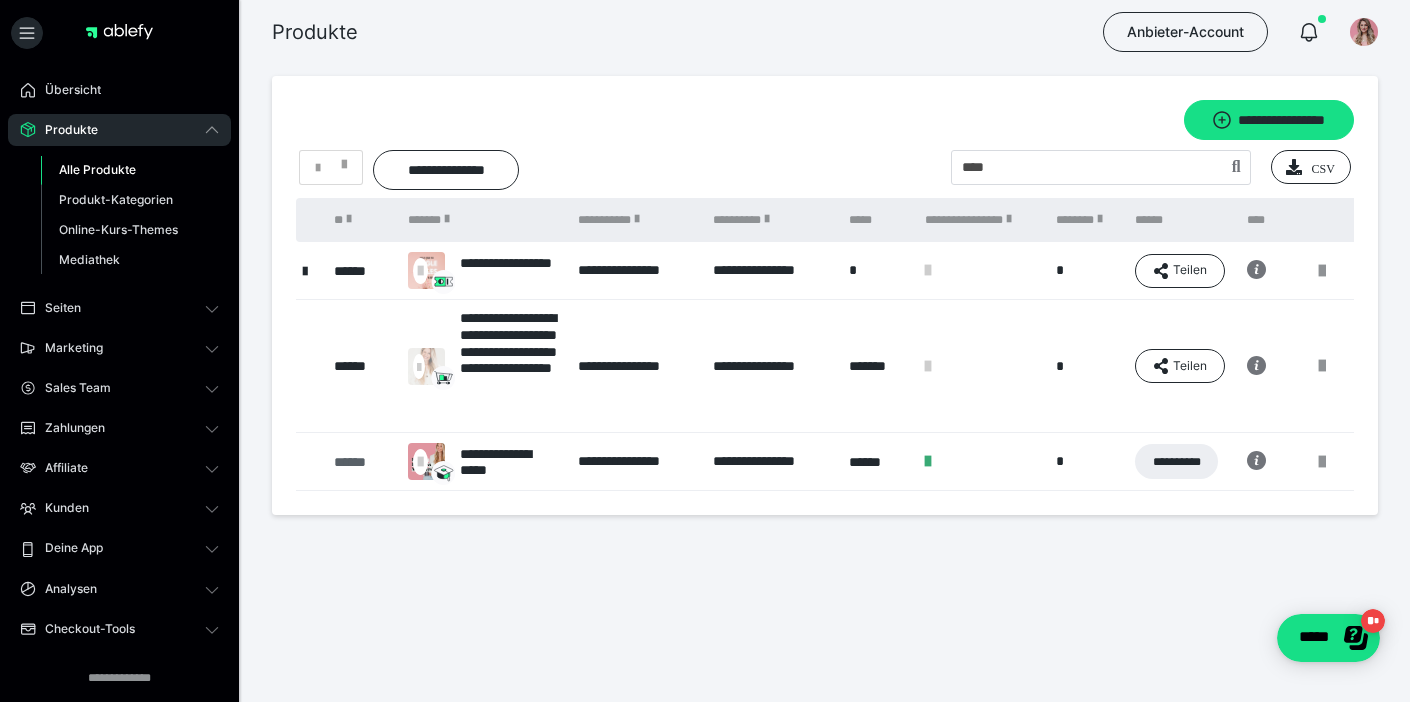 click on "******" at bounding box center [361, 462] 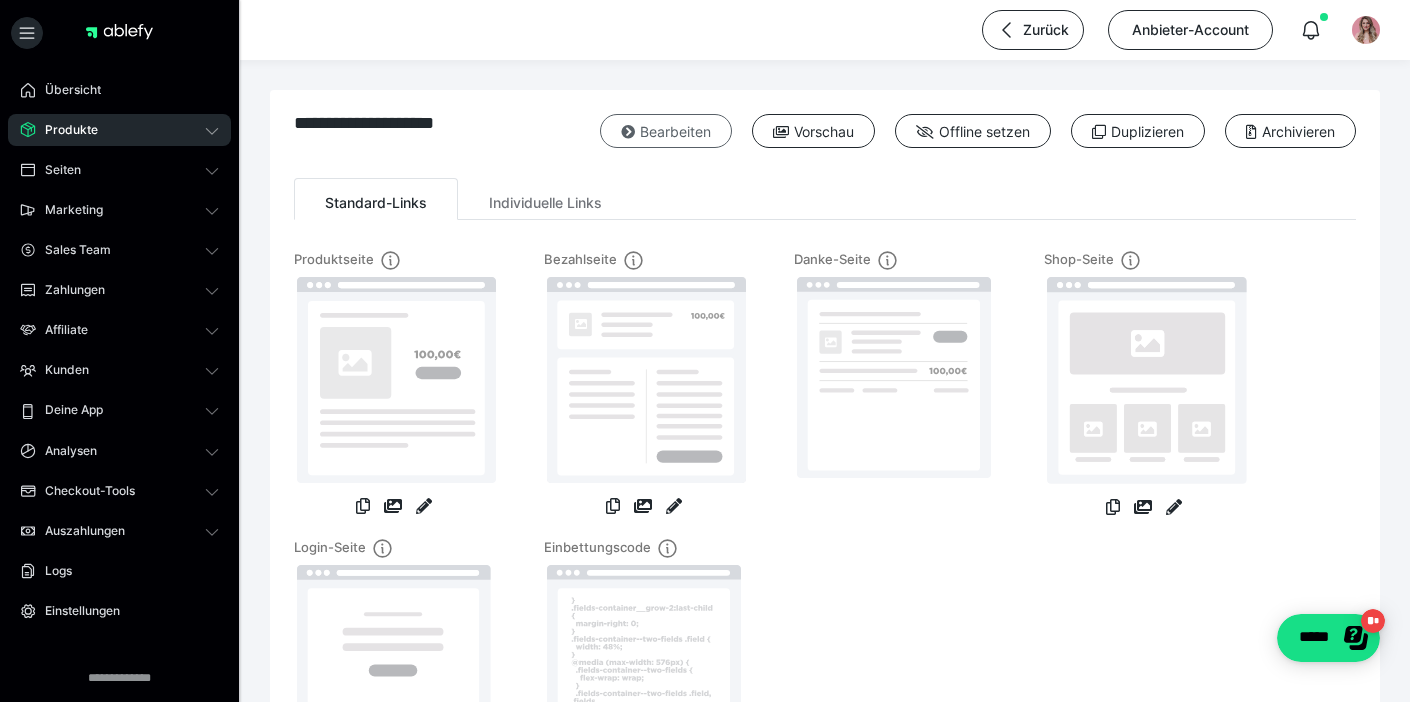 click on "Bearbeiten" at bounding box center (666, 131) 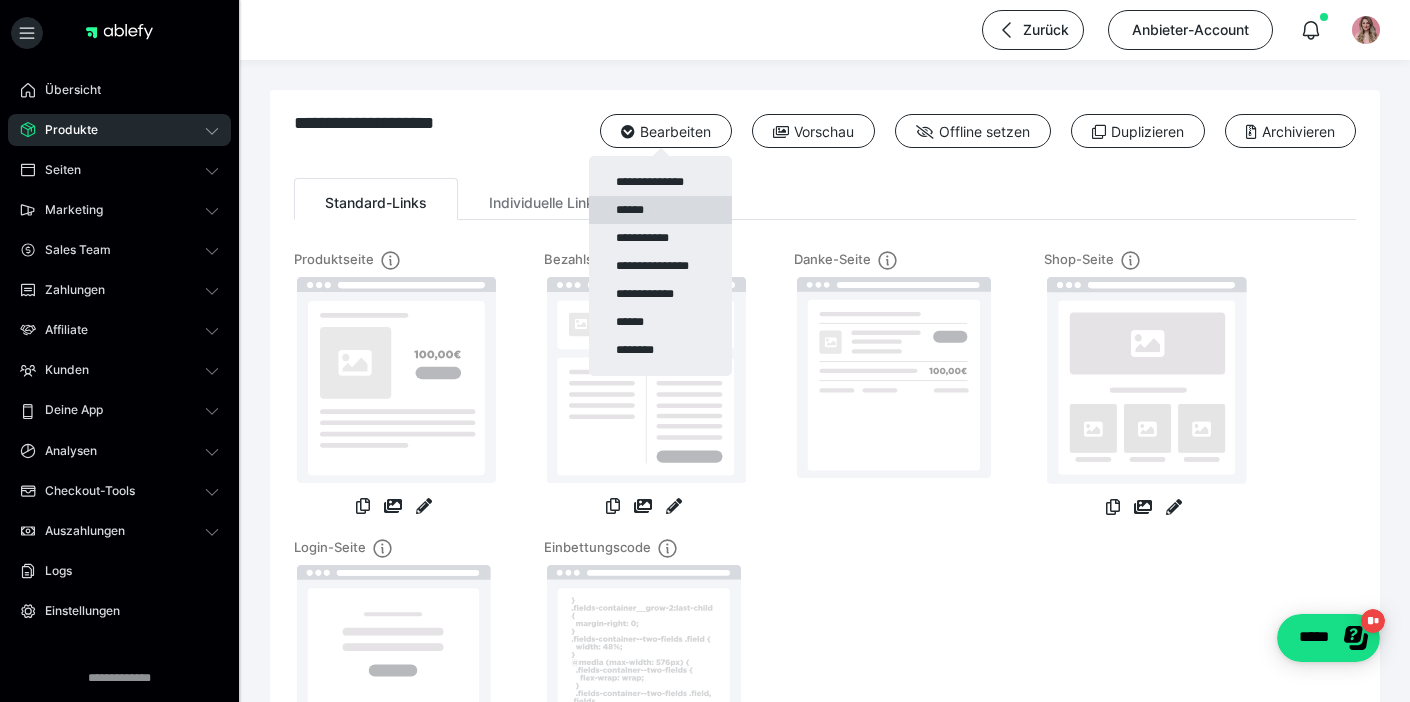 click on "******" at bounding box center [660, 210] 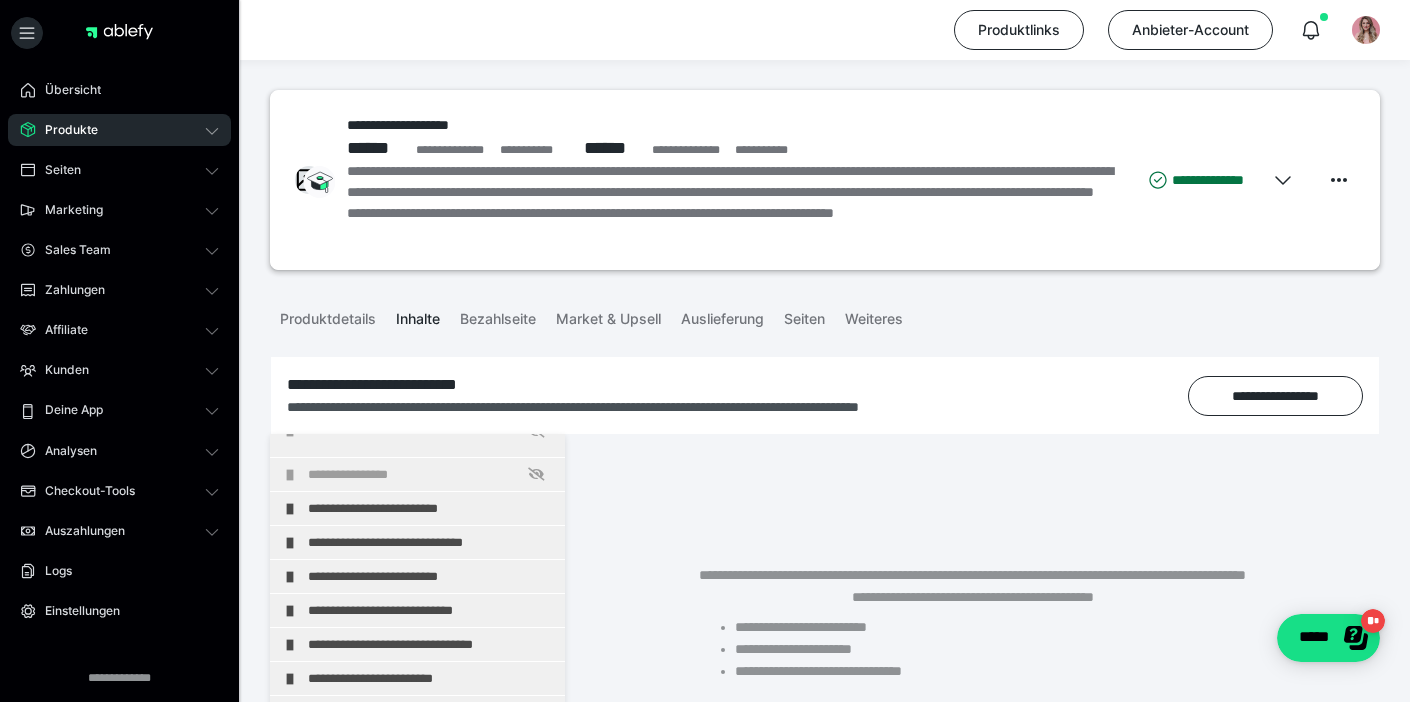 scroll, scrollTop: 62, scrollLeft: 0, axis: vertical 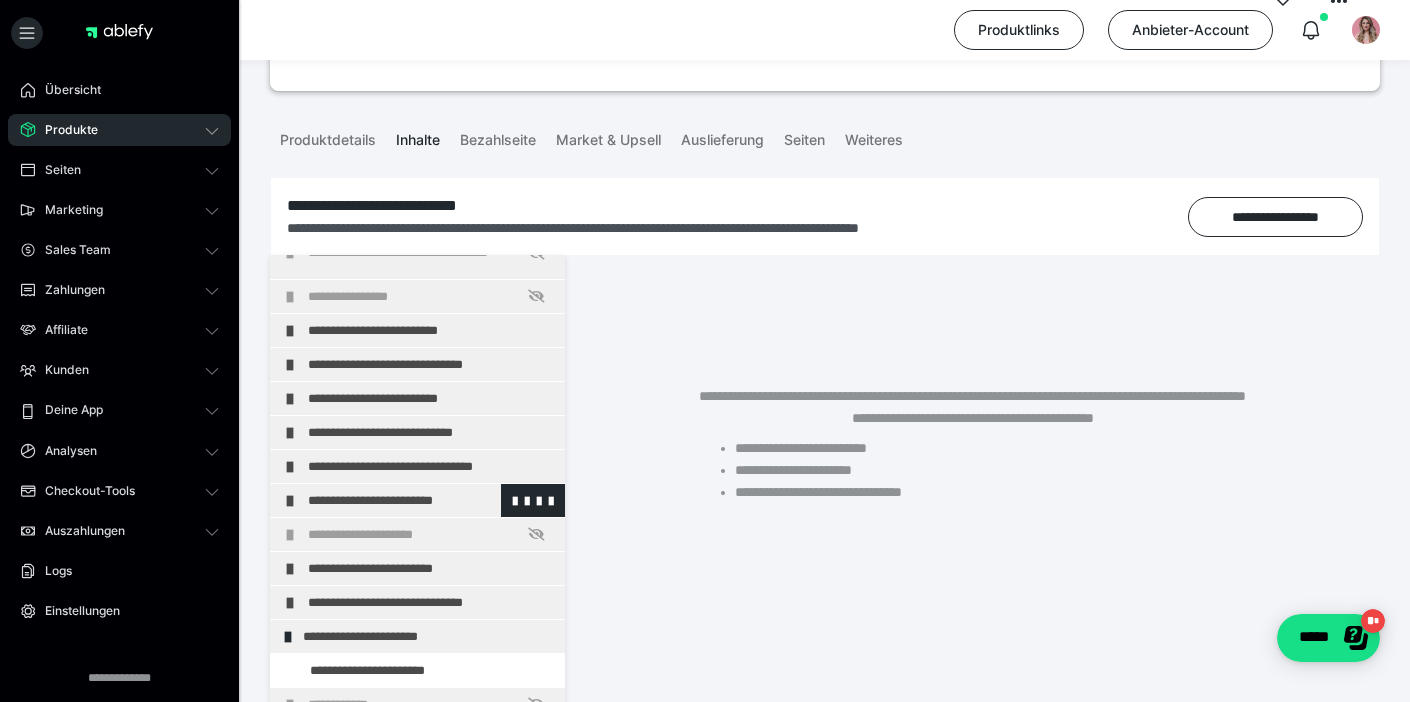 click on "**********" at bounding box center [431, 500] 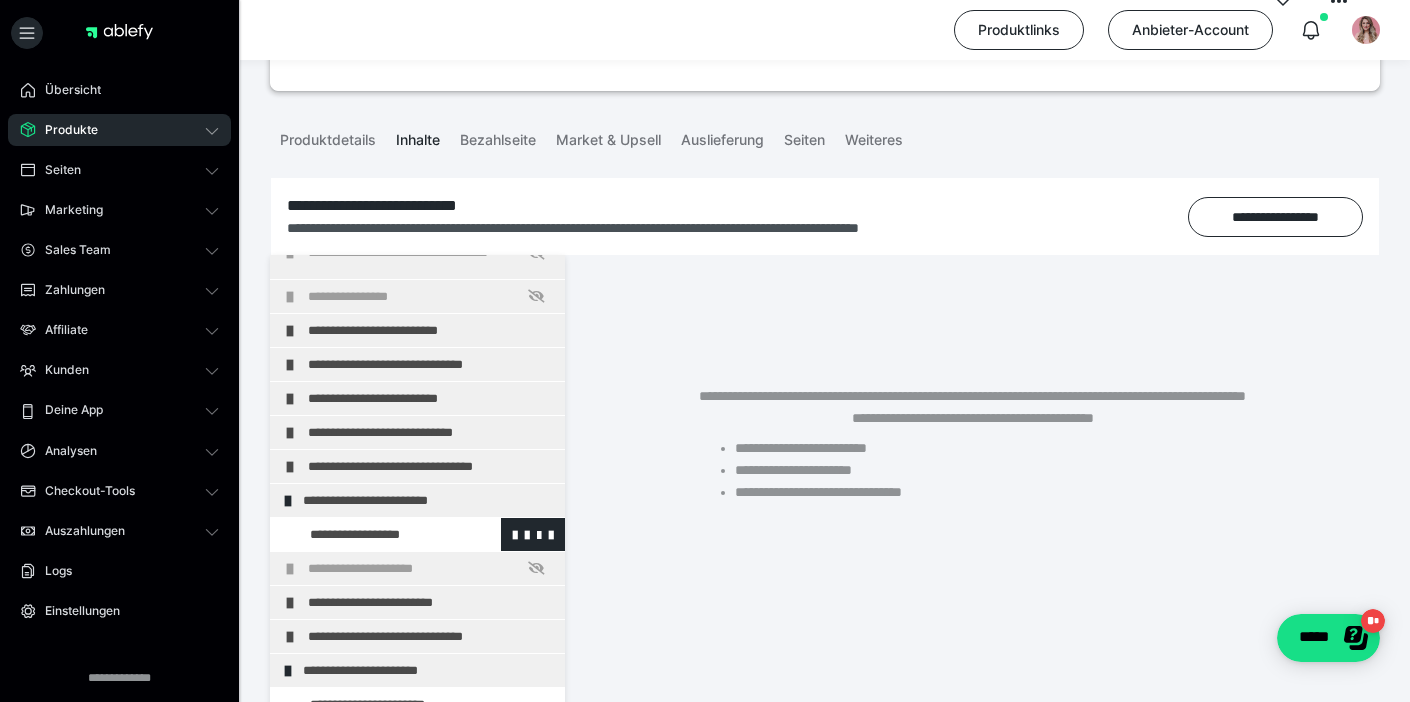 click at bounding box center [375, 534] 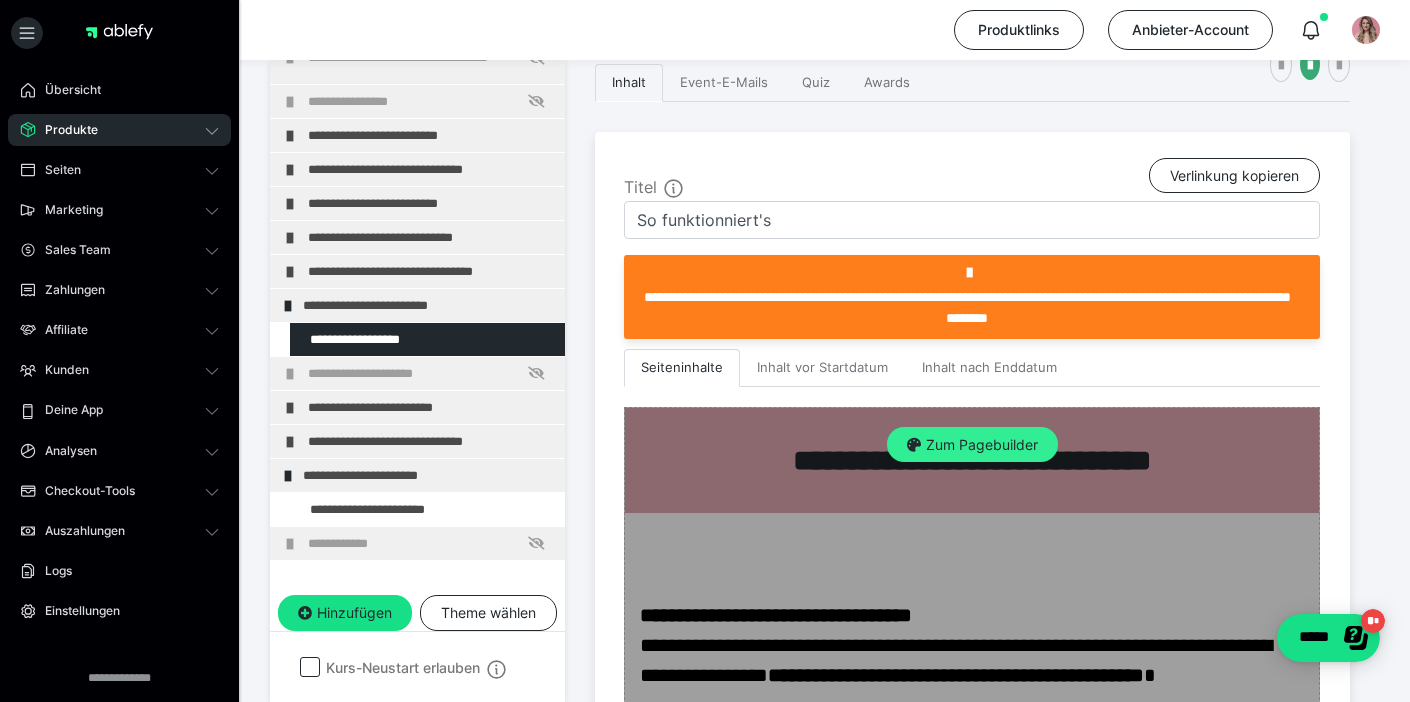 click on "Zum Pagebuilder" at bounding box center (972, 445) 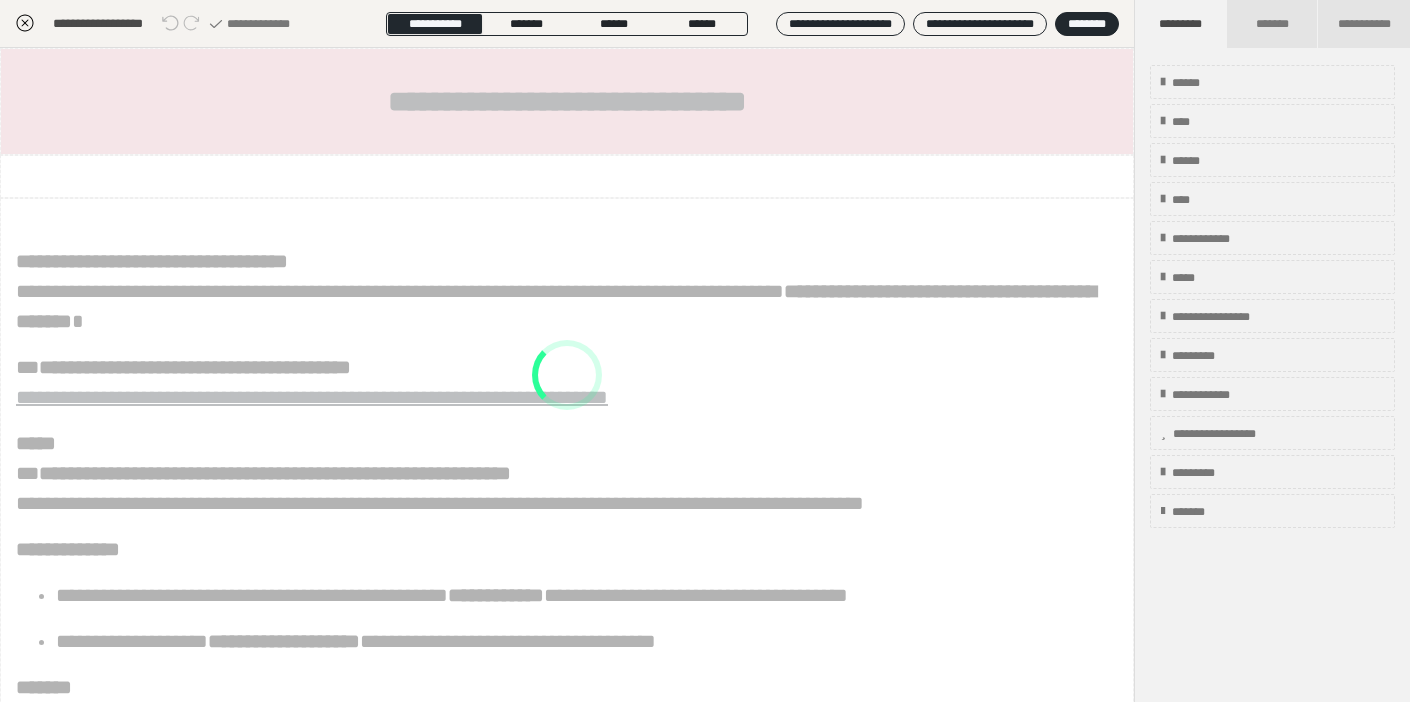 scroll, scrollTop: 374, scrollLeft: 0, axis: vertical 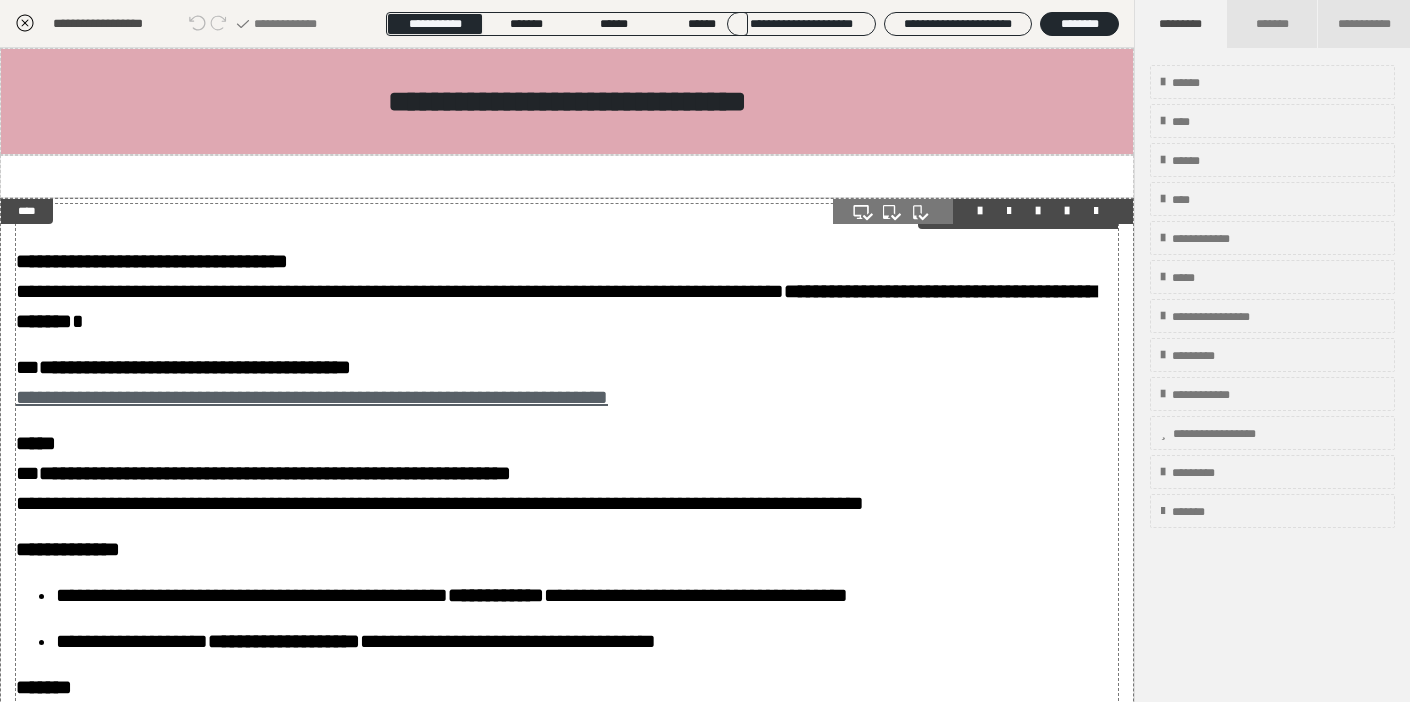 click on "**********" at bounding box center (312, 397) 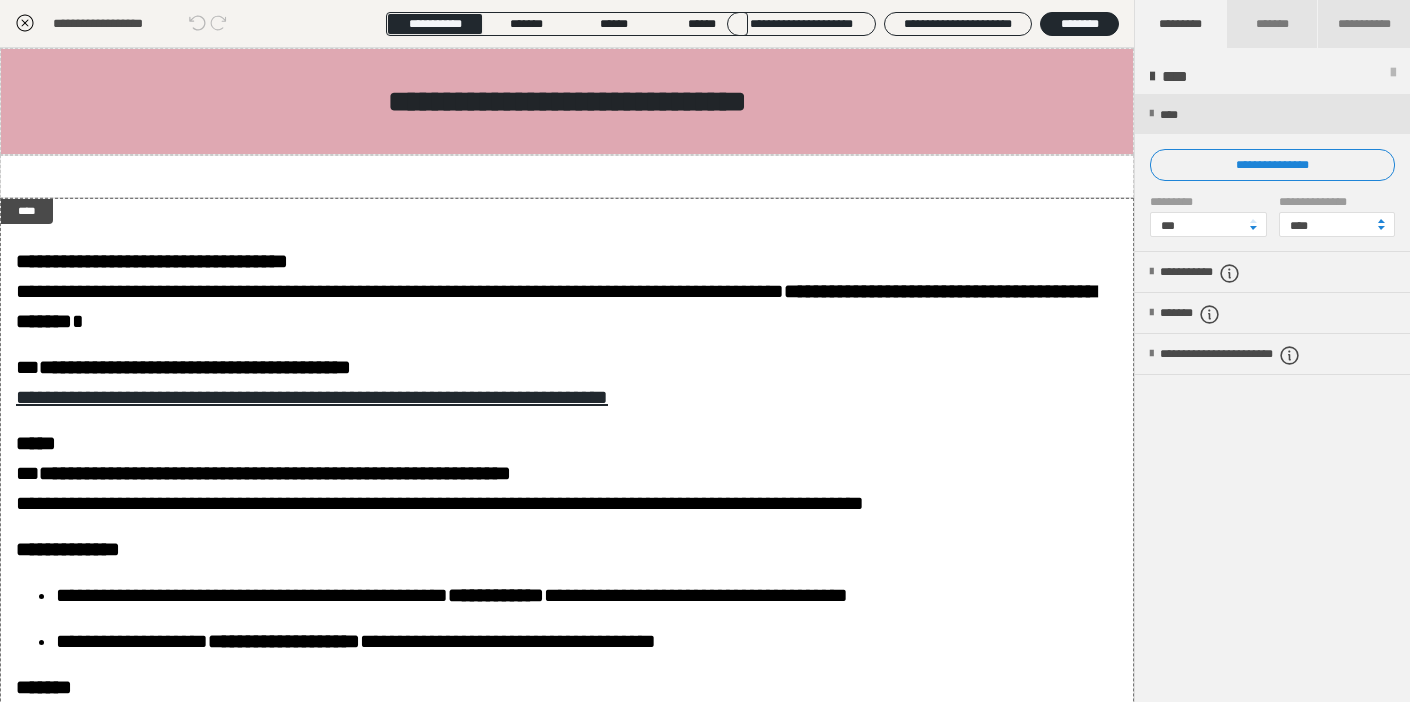 click 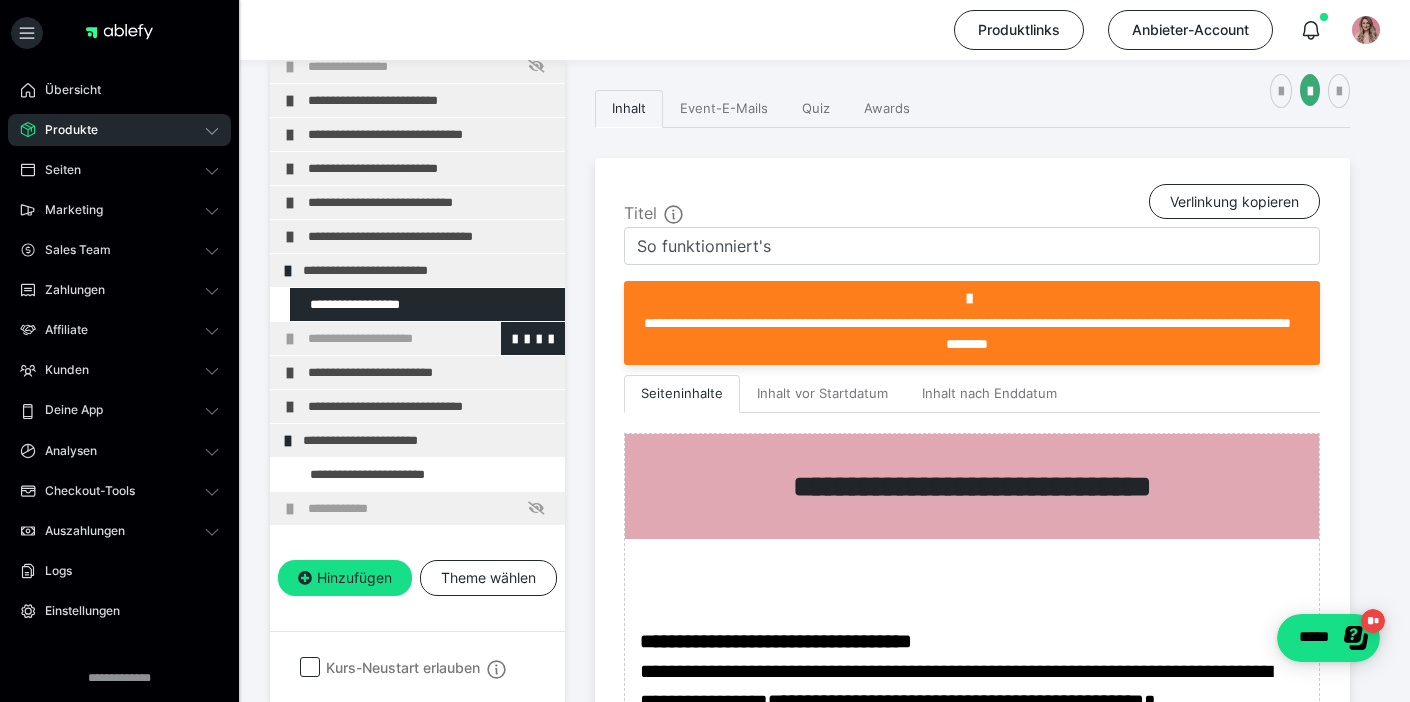 scroll, scrollTop: 96, scrollLeft: 0, axis: vertical 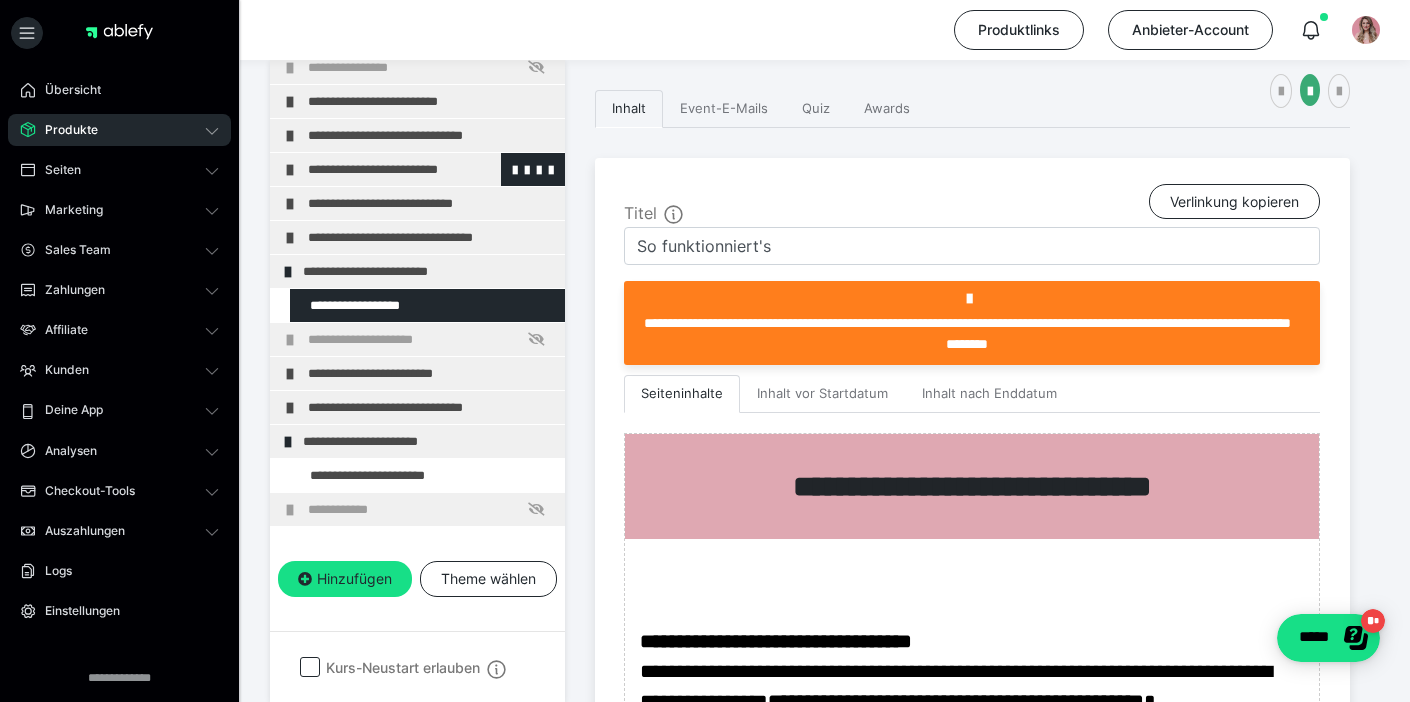 click on "**********" at bounding box center (431, 169) 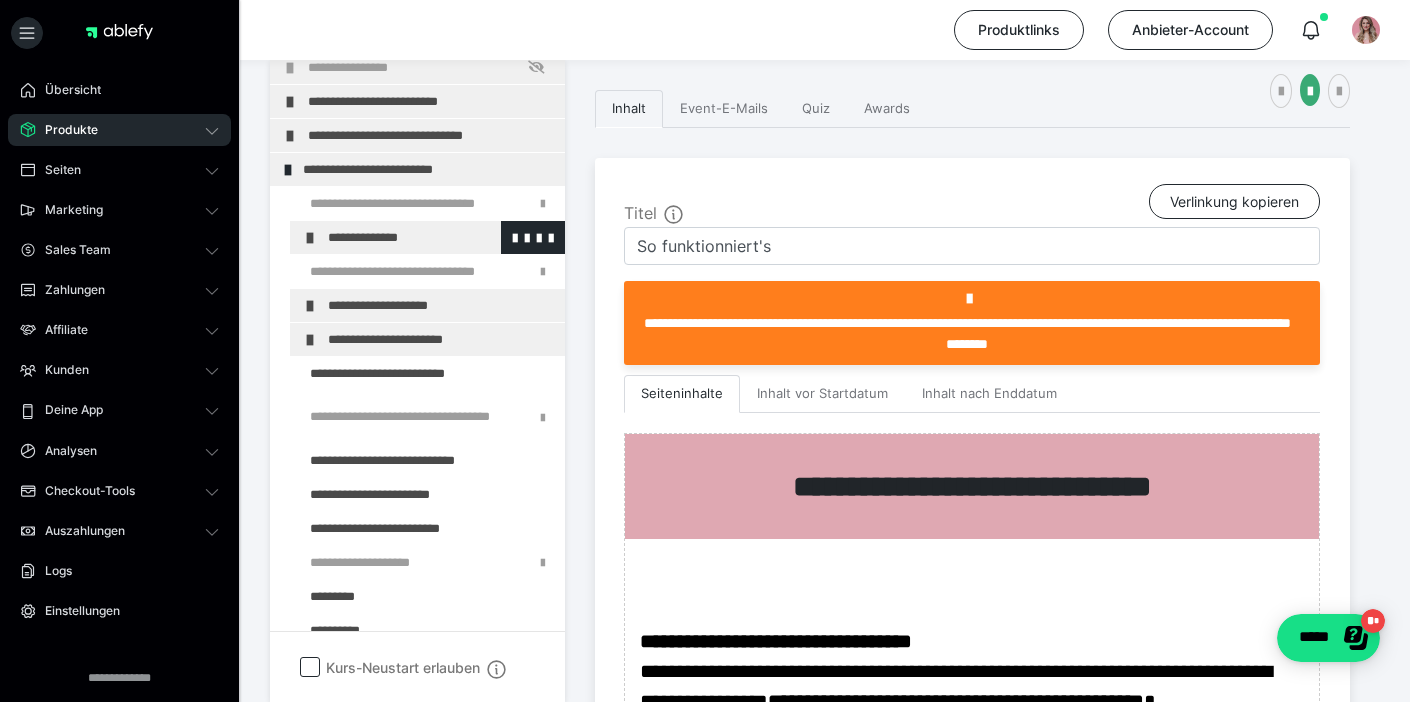 click on "**********" at bounding box center (441, 237) 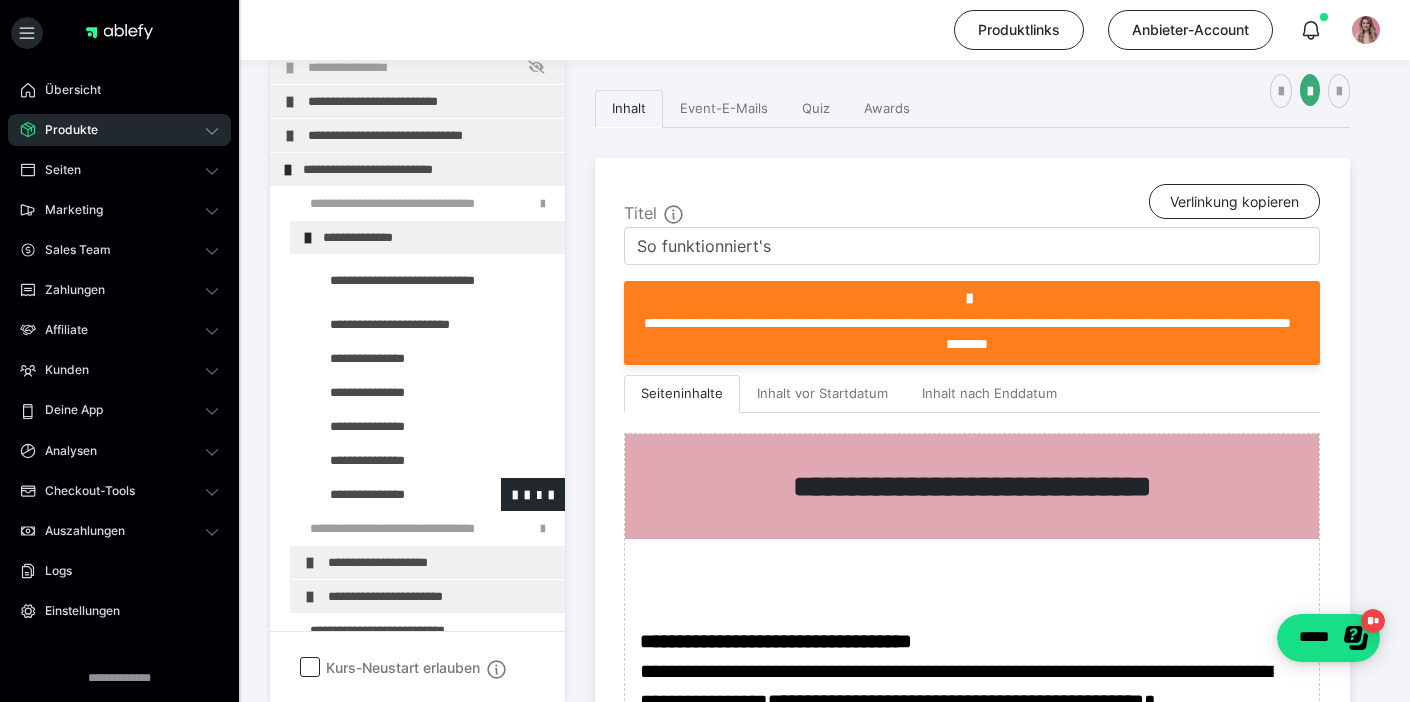 click at bounding box center (385, 494) 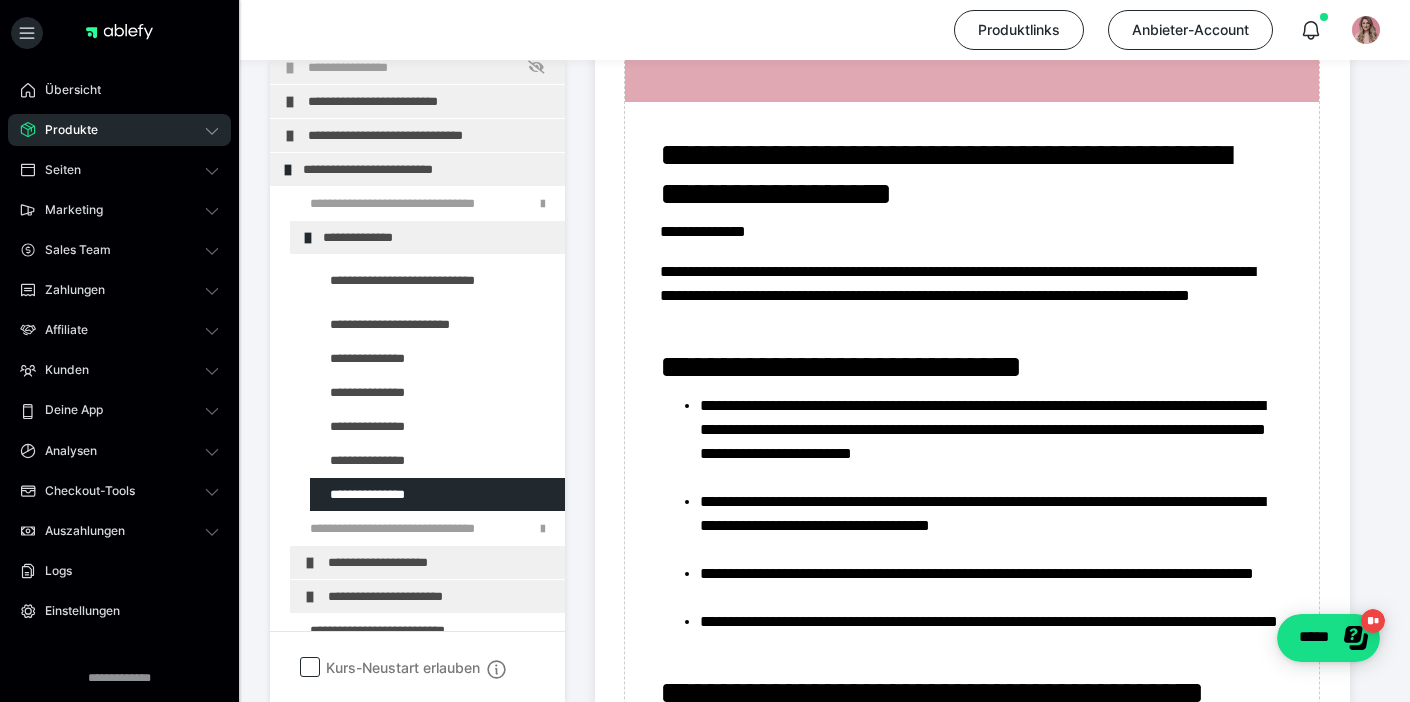scroll, scrollTop: 814, scrollLeft: 0, axis: vertical 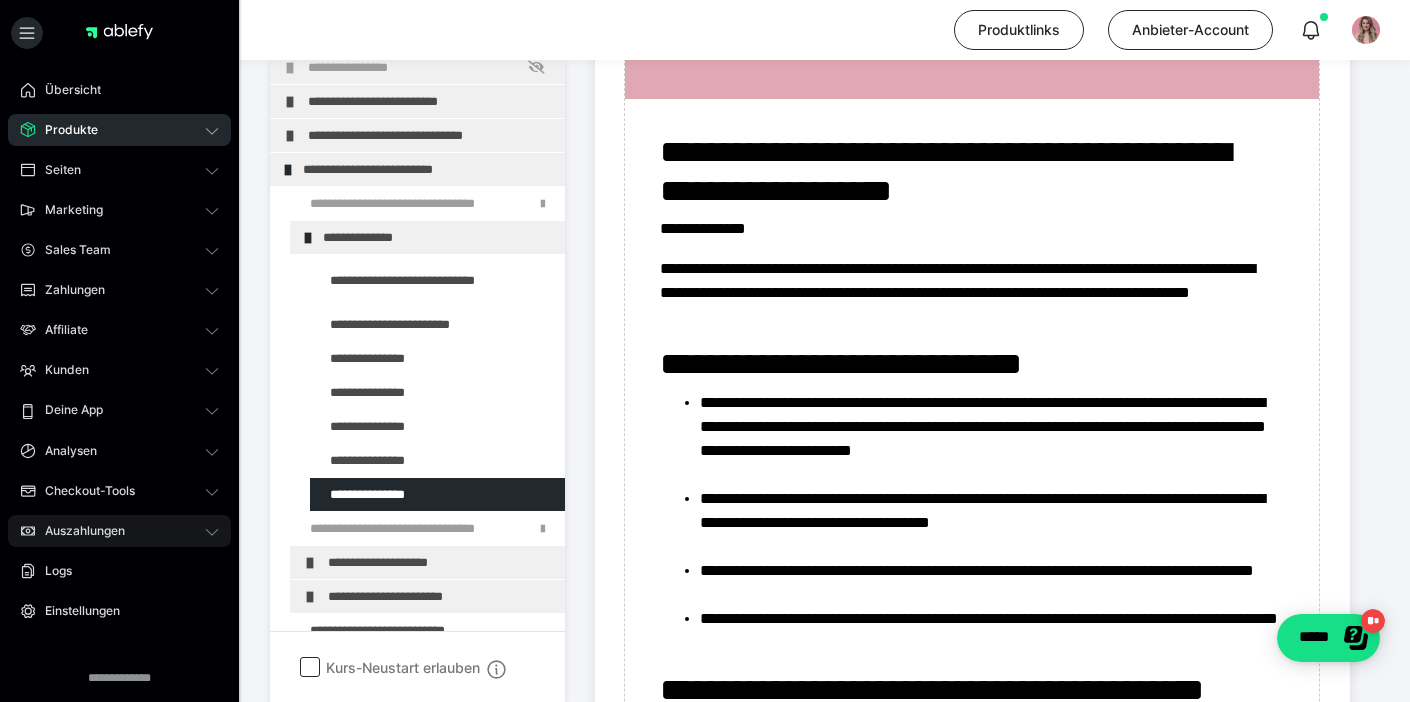 click on "Auszahlungen" at bounding box center (78, 531) 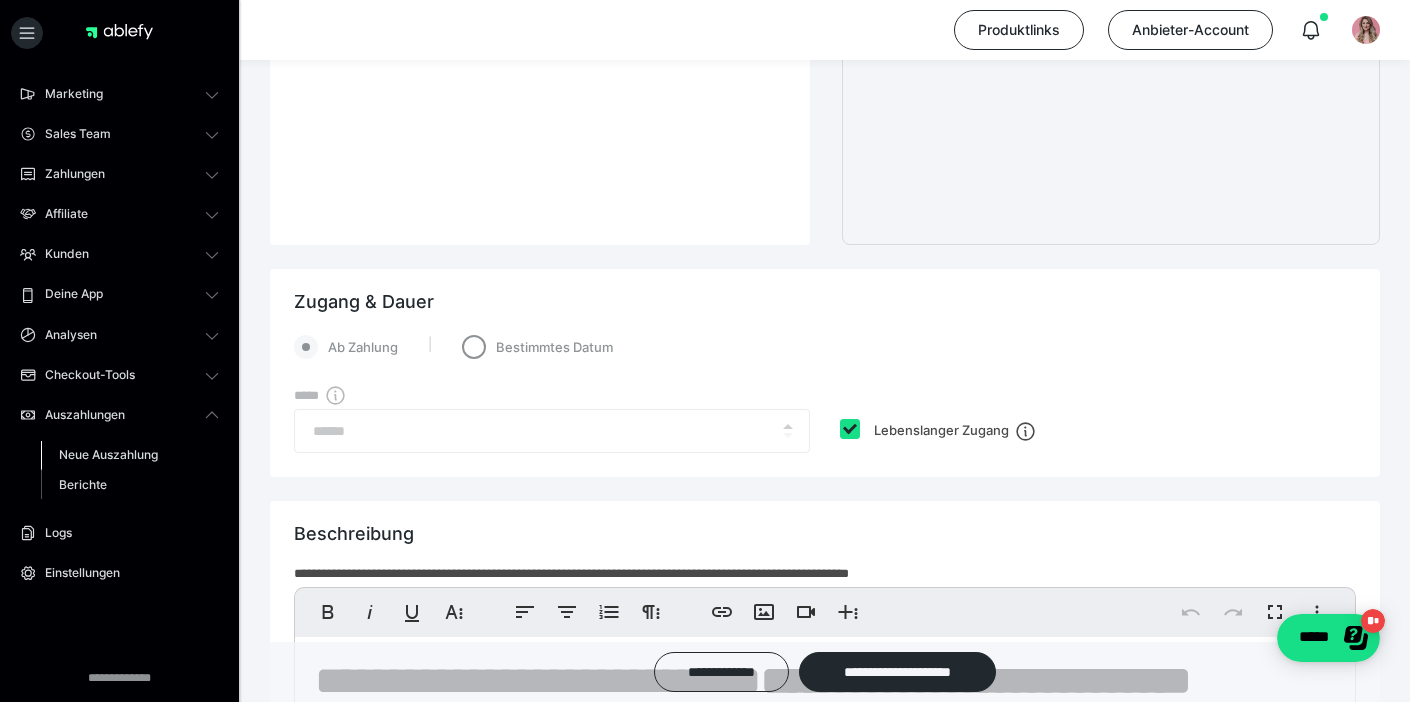 scroll, scrollTop: 115, scrollLeft: 0, axis: vertical 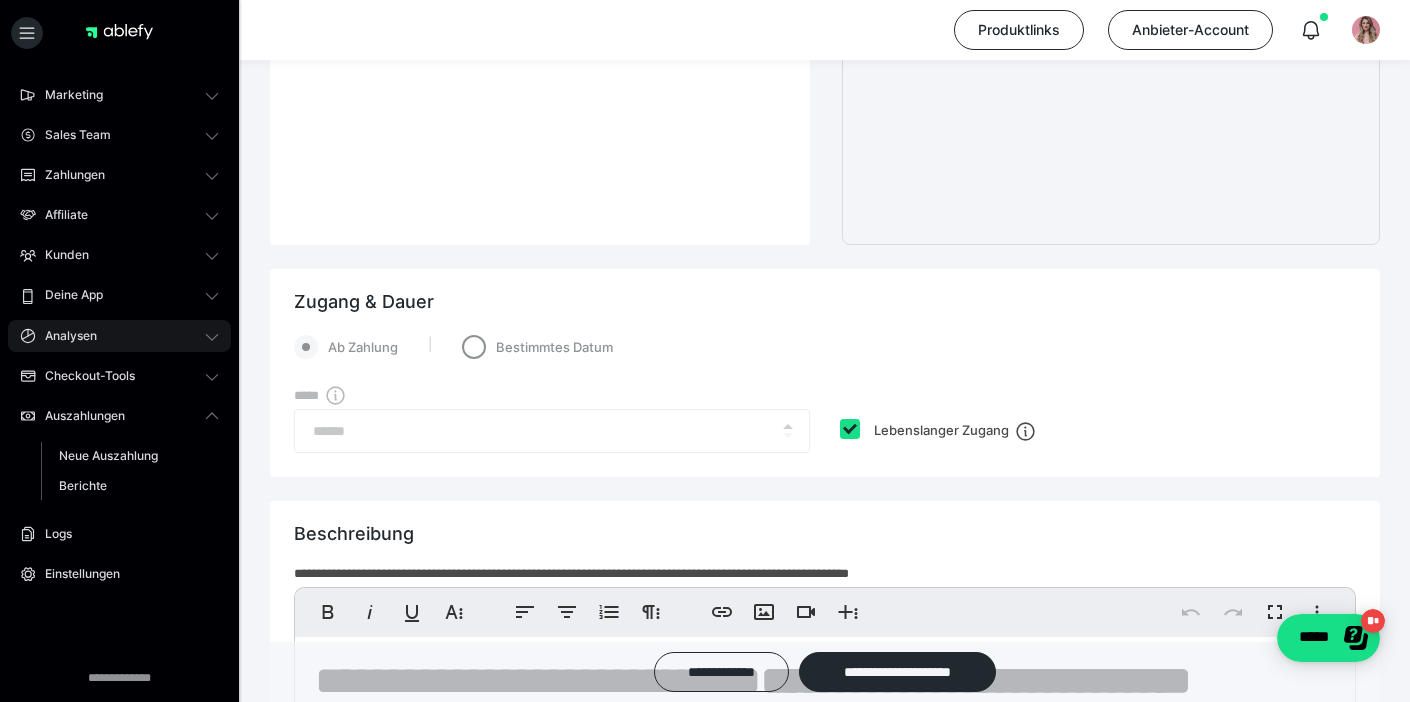 click on "Analysen" at bounding box center (64, 336) 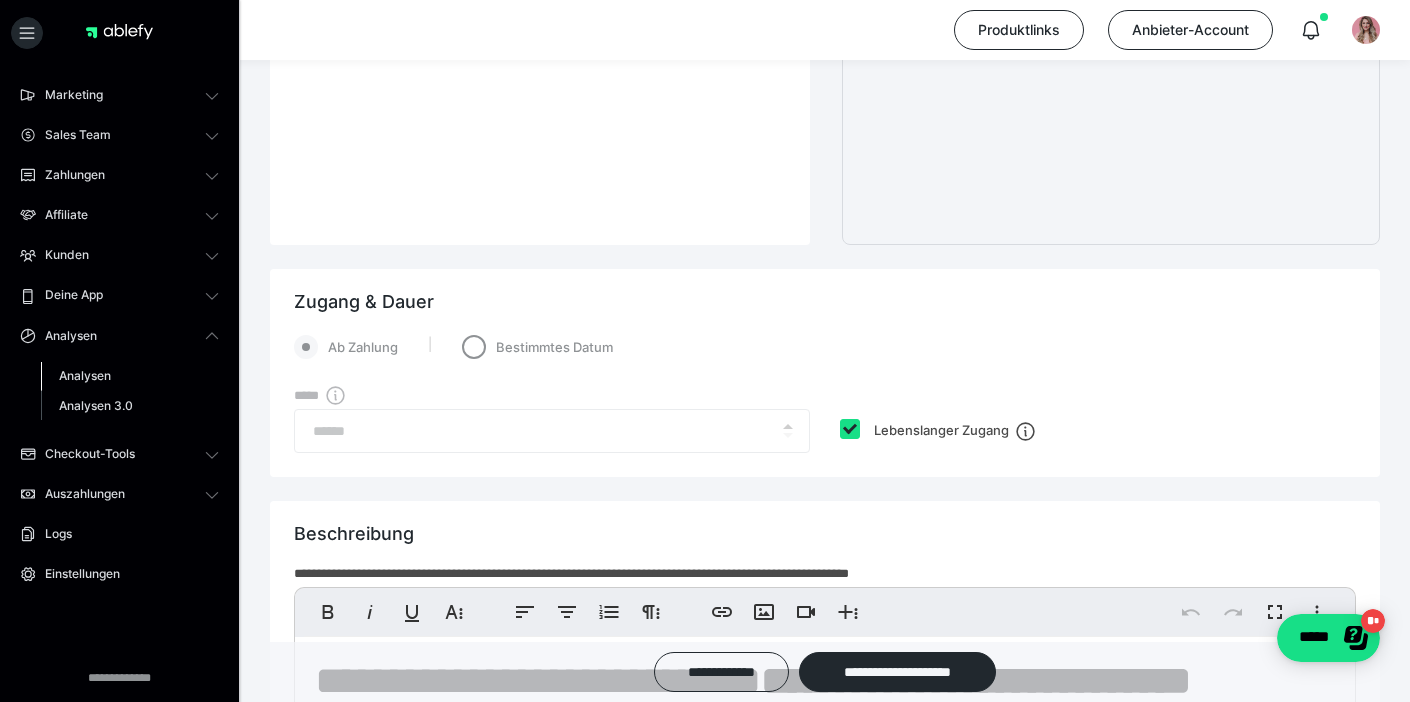 click on "Analysen" at bounding box center [85, 375] 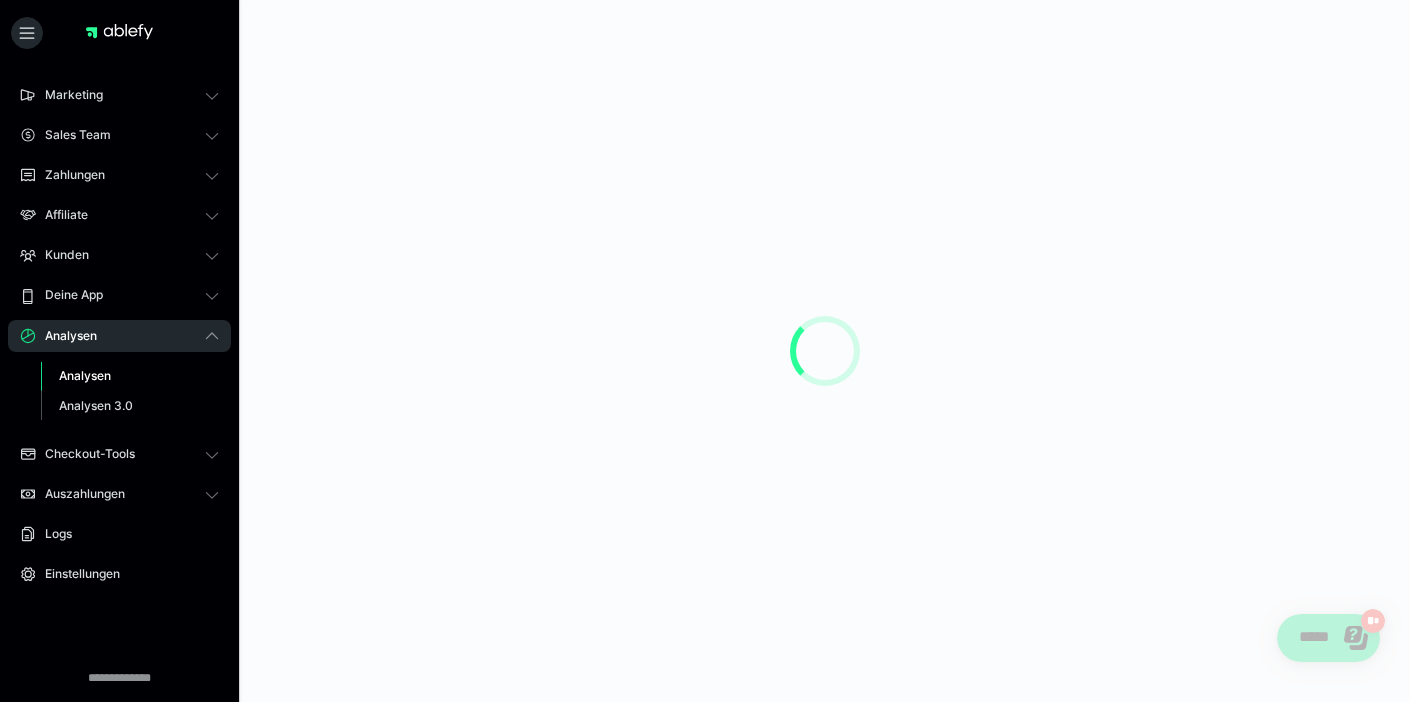 scroll, scrollTop: 0, scrollLeft: 0, axis: both 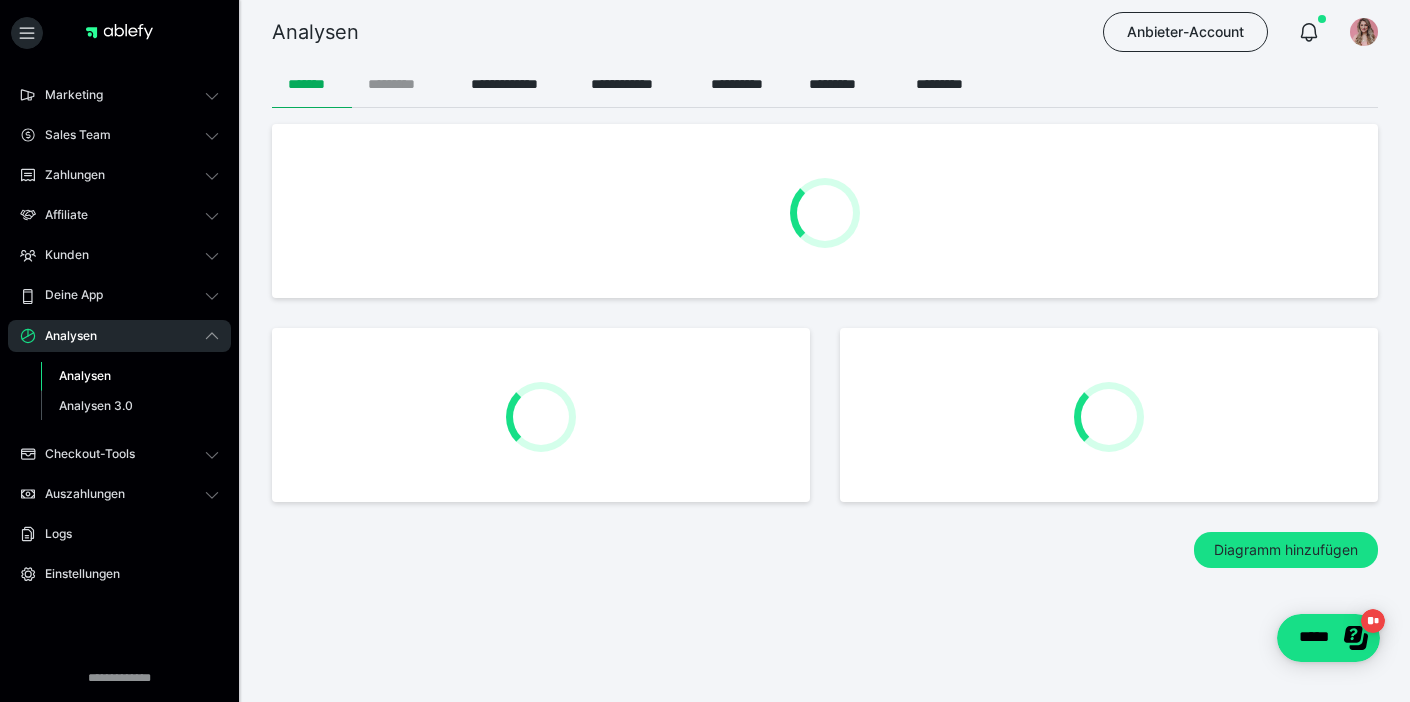 click on "*********" at bounding box center (403, 84) 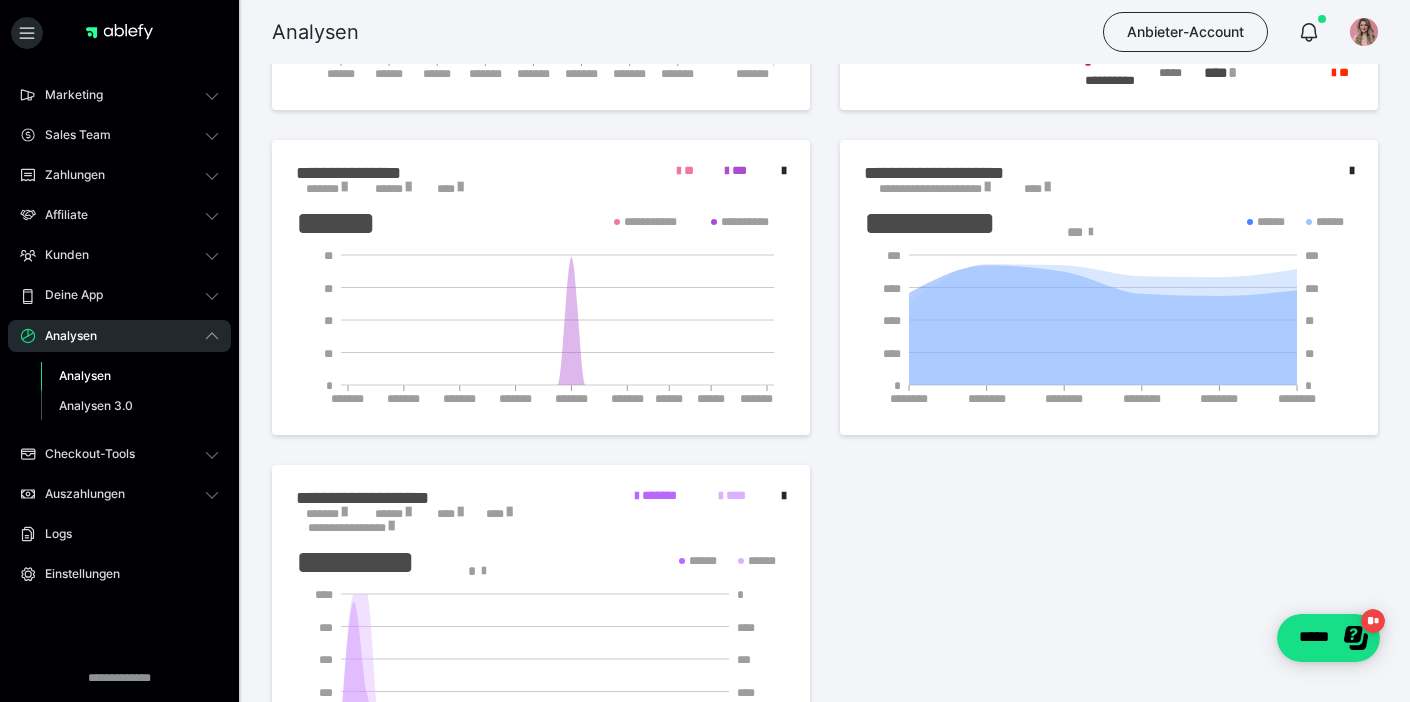 scroll, scrollTop: 1165, scrollLeft: 0, axis: vertical 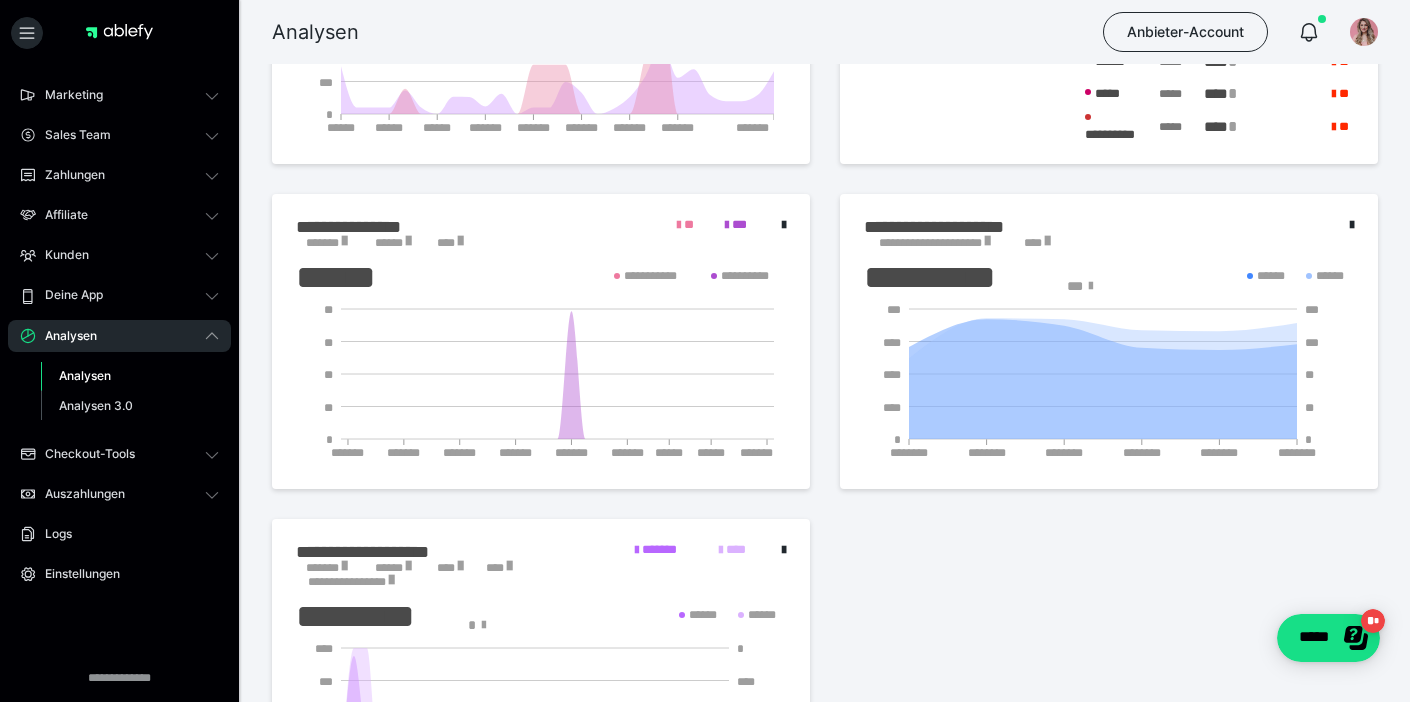 click on "**********" at bounding box center (934, 243) 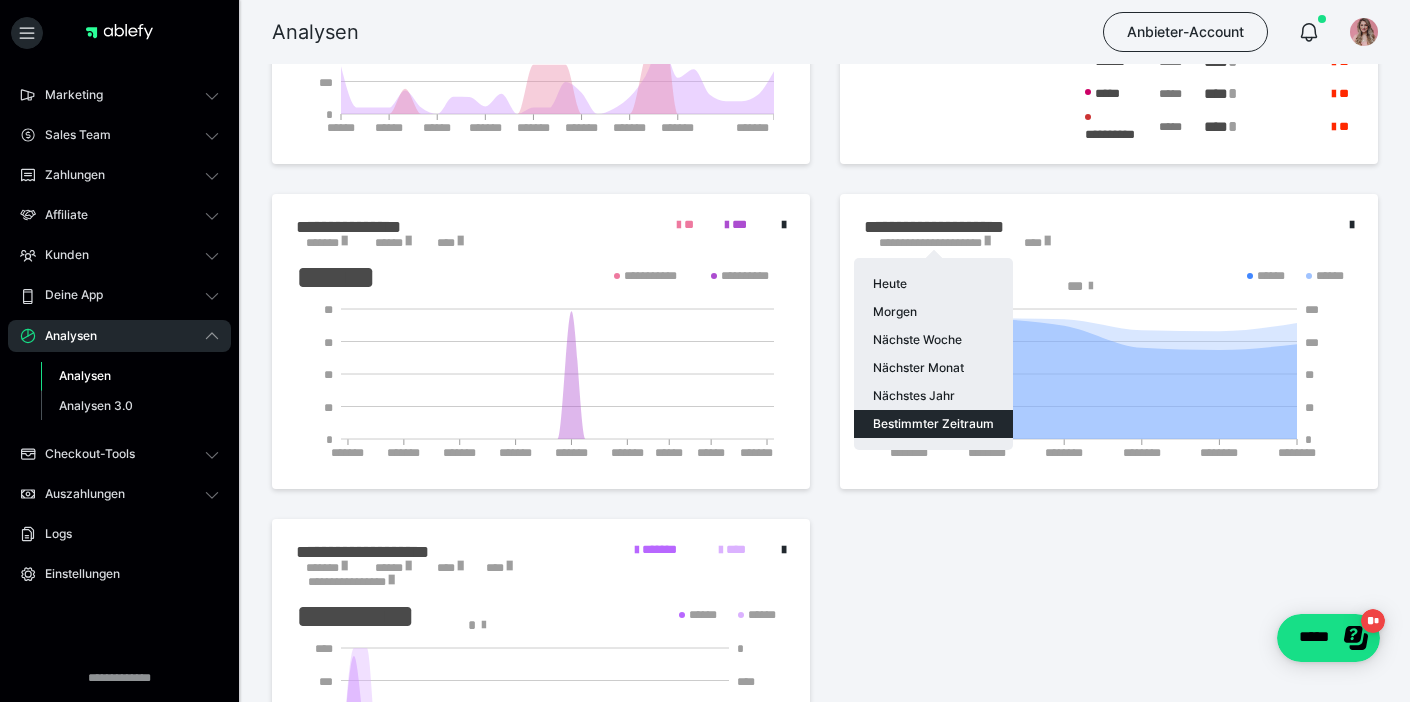 click on "Bestimmter Zeitraum" at bounding box center (933, 424) 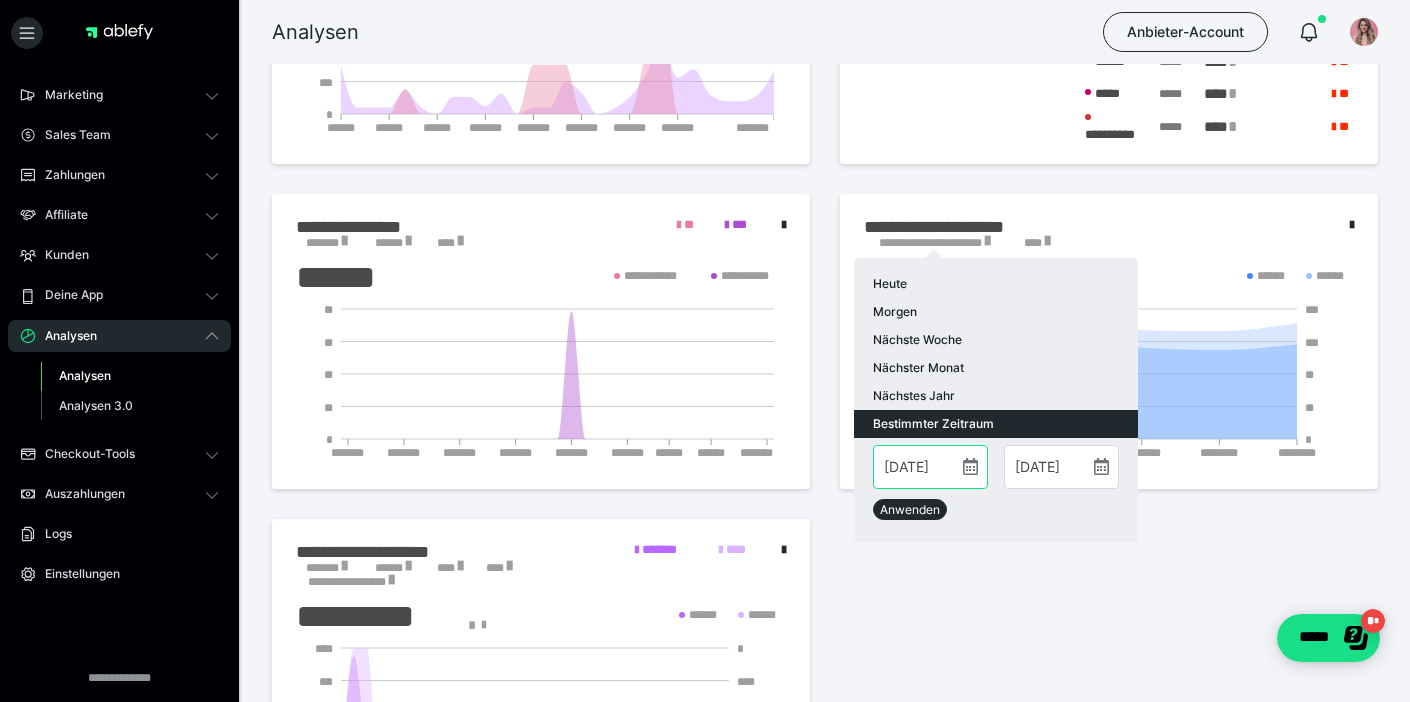 click on "01.07.2025" at bounding box center [930, 467] 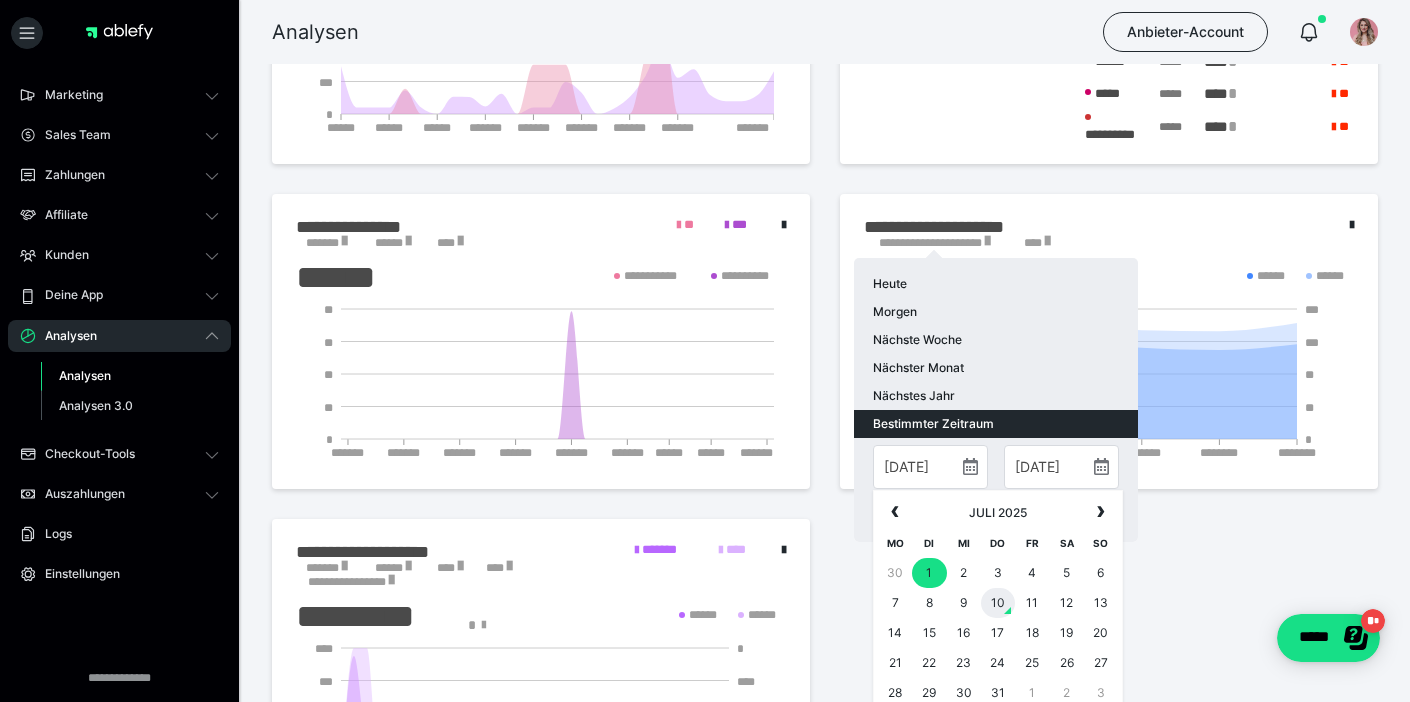 click on "10" at bounding box center [998, 603] 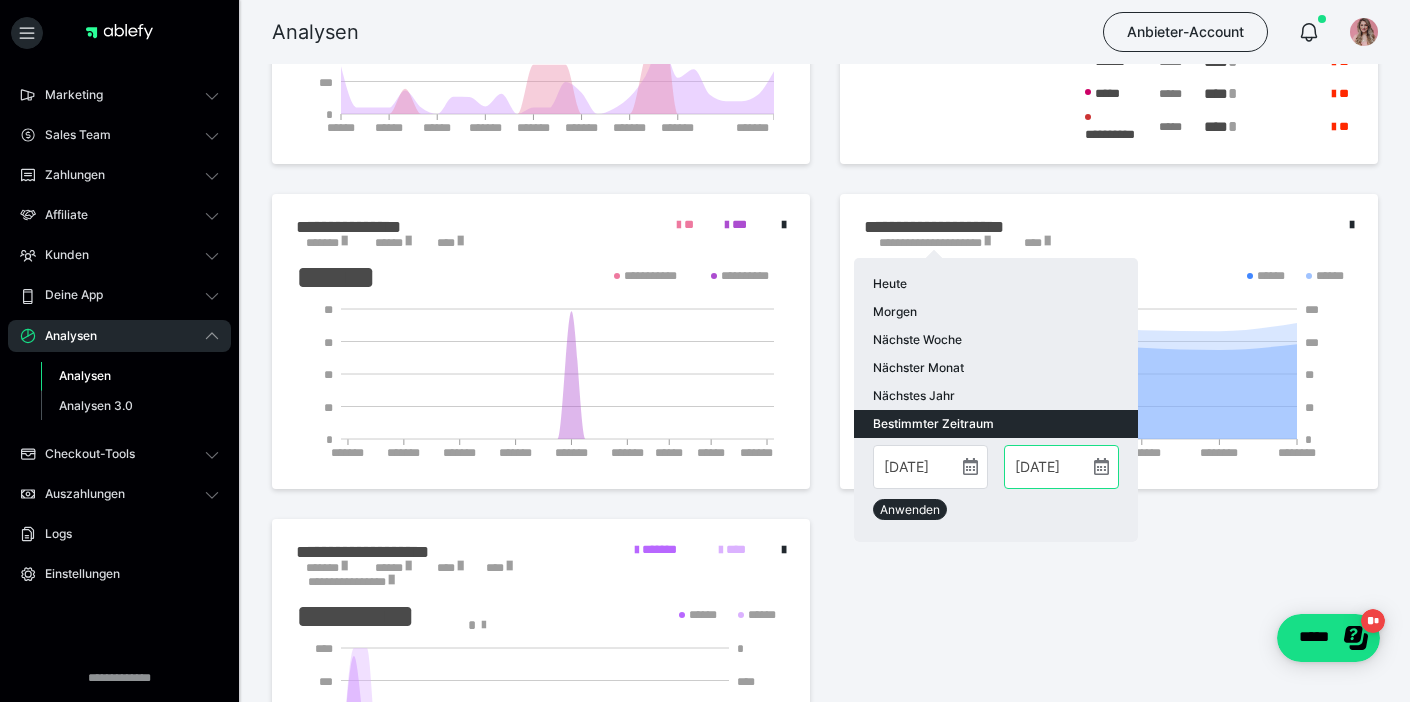 click on "31.12.2025" at bounding box center (1061, 467) 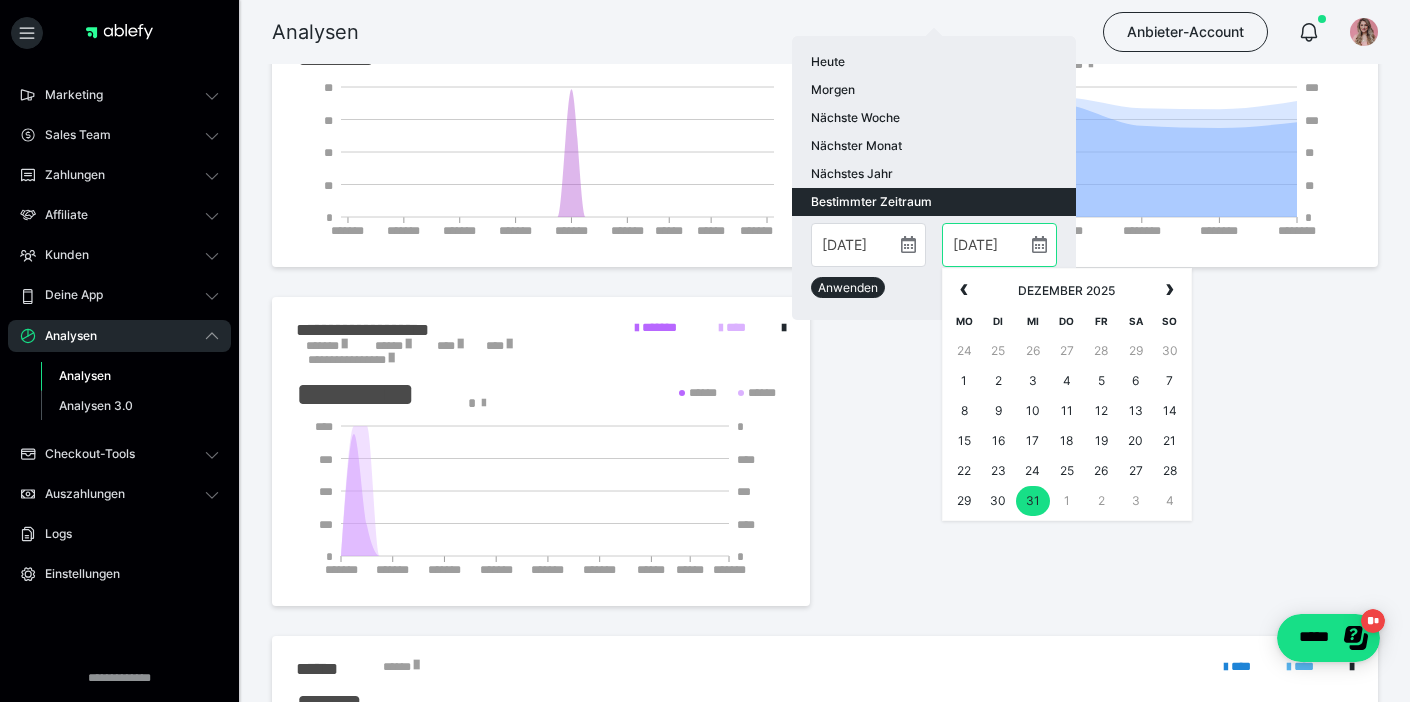 scroll, scrollTop: 1391, scrollLeft: 0, axis: vertical 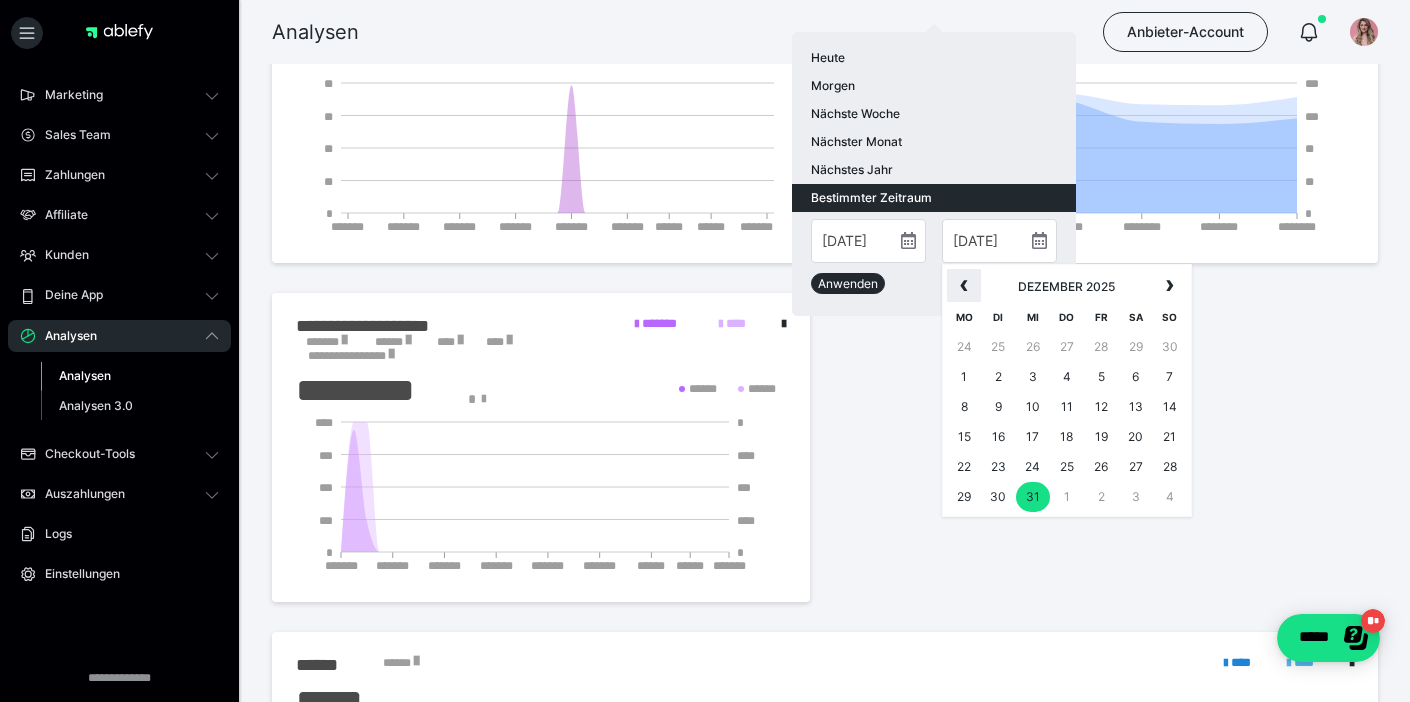click on "‹" at bounding box center (964, 284) 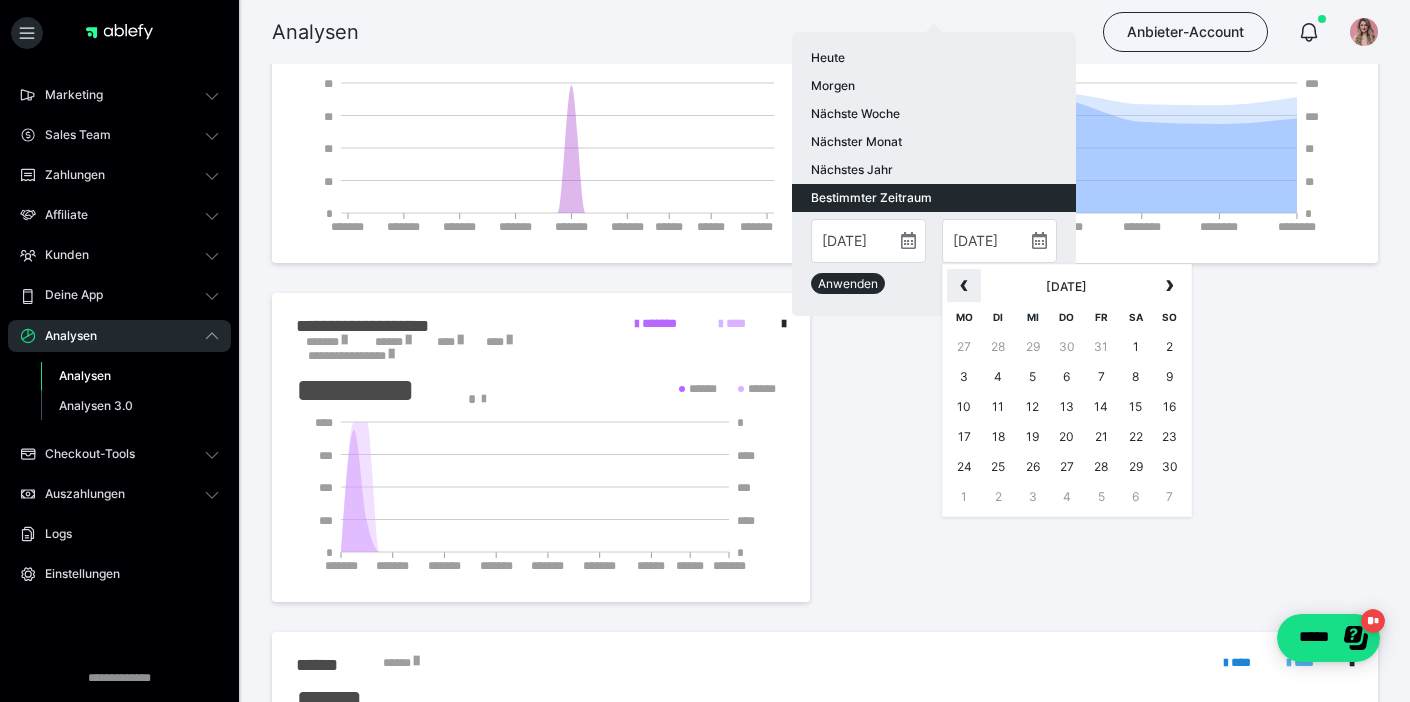 click on "‹" at bounding box center (964, 284) 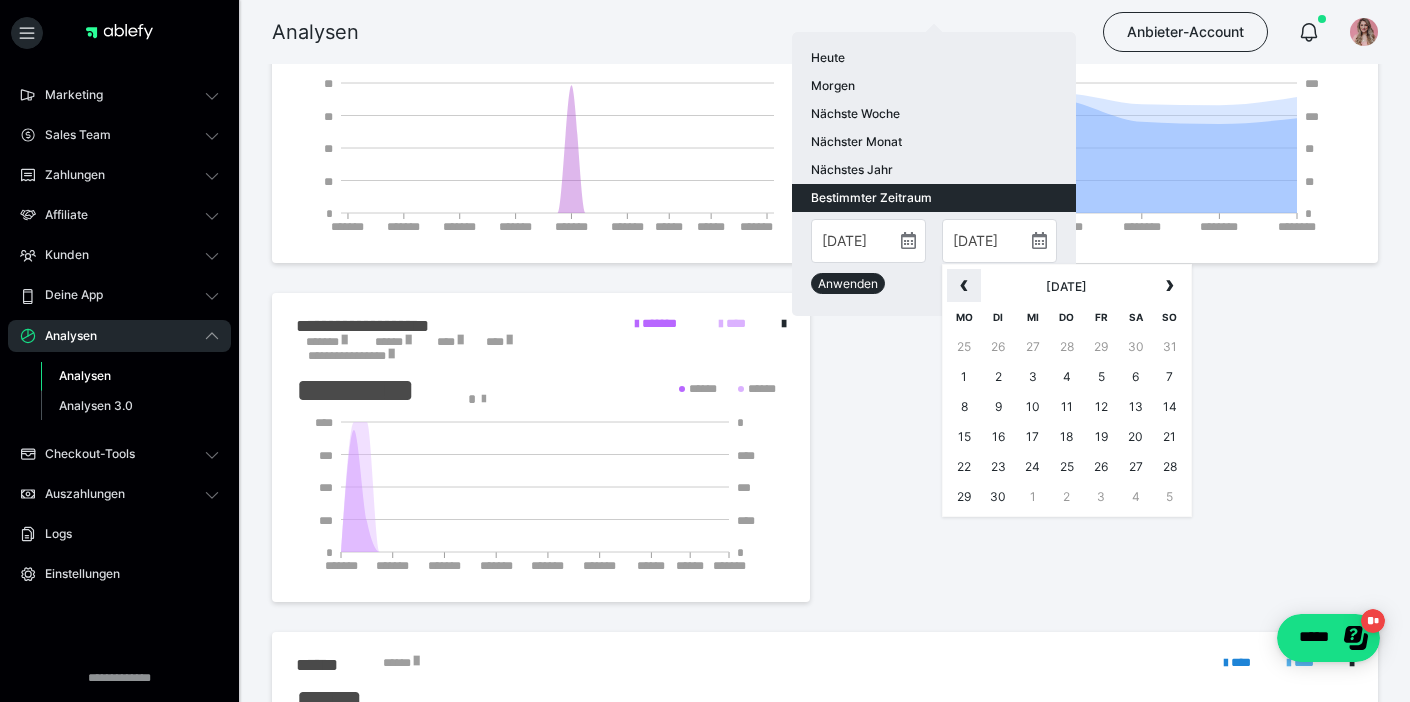 click on "‹" at bounding box center (964, 284) 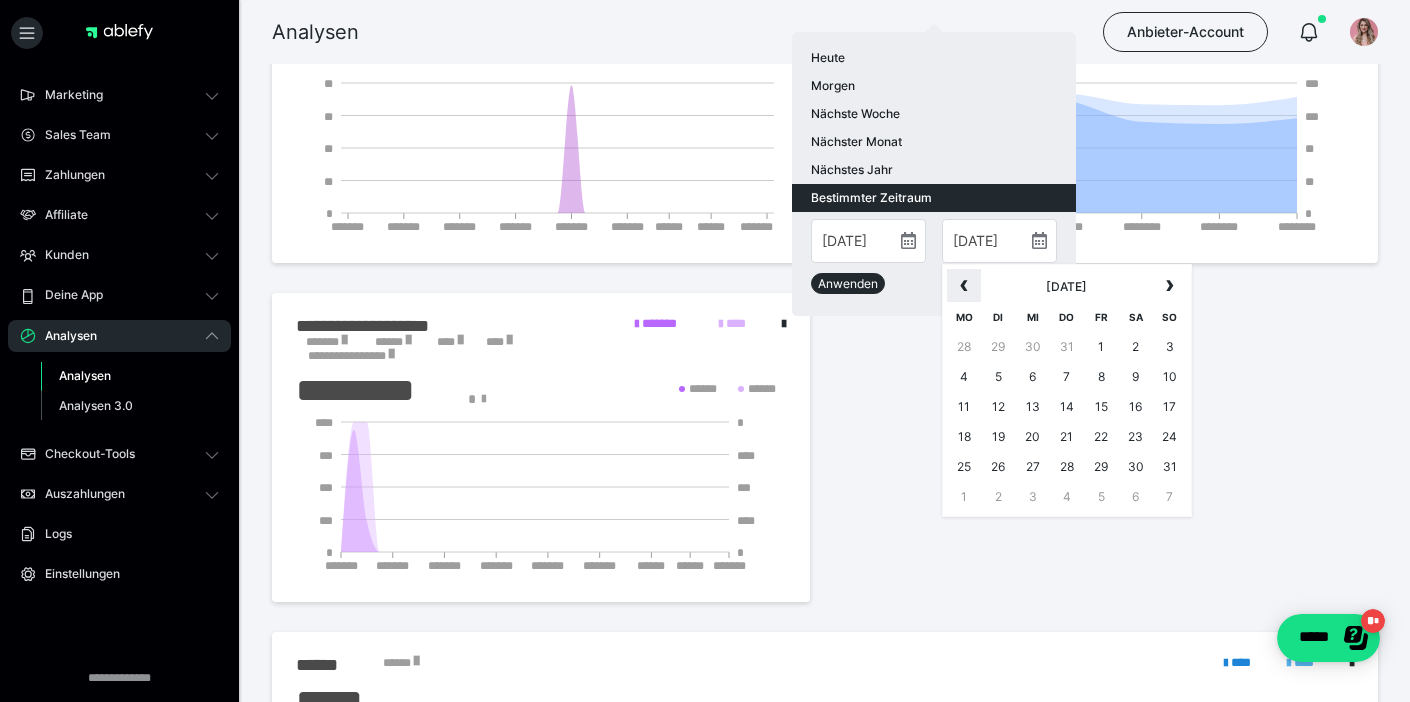 click on "‹" at bounding box center (964, 284) 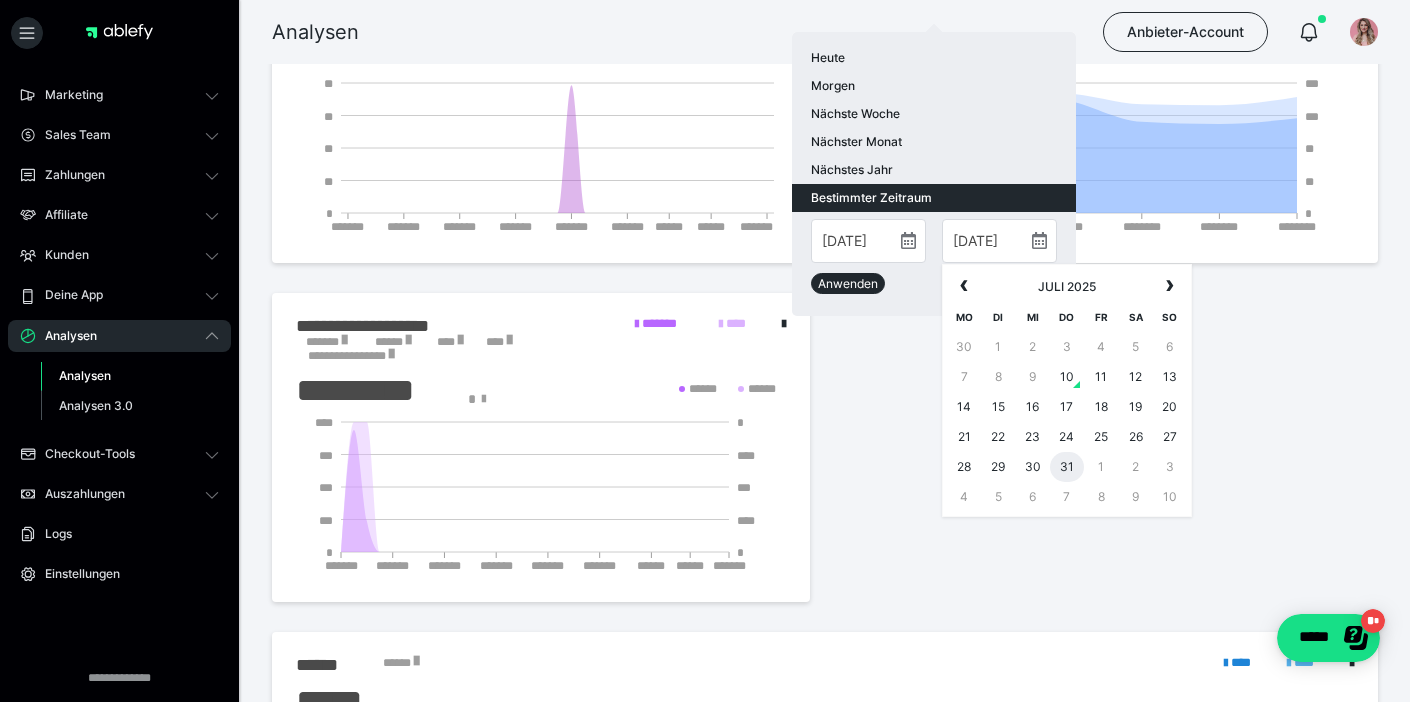 click on "31" at bounding box center [1067, 467] 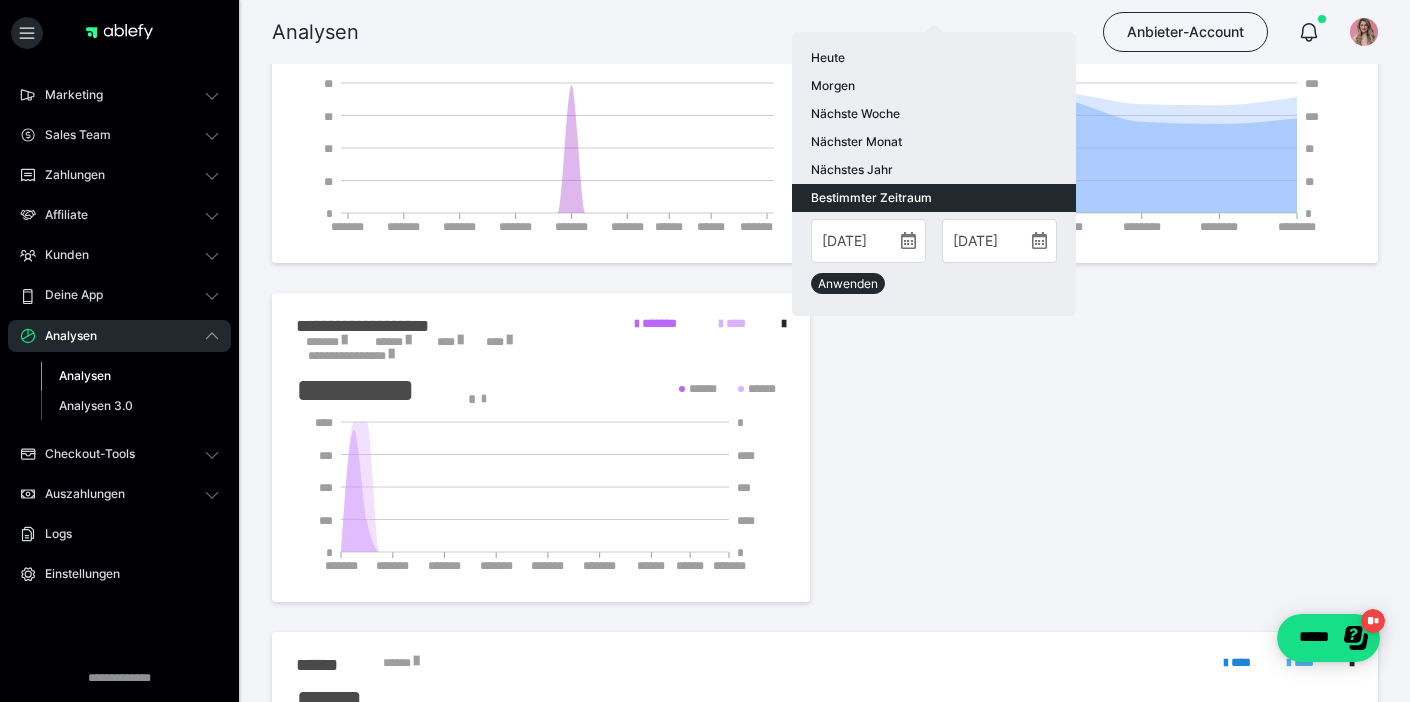 click on "Anwenden" at bounding box center (848, 283) 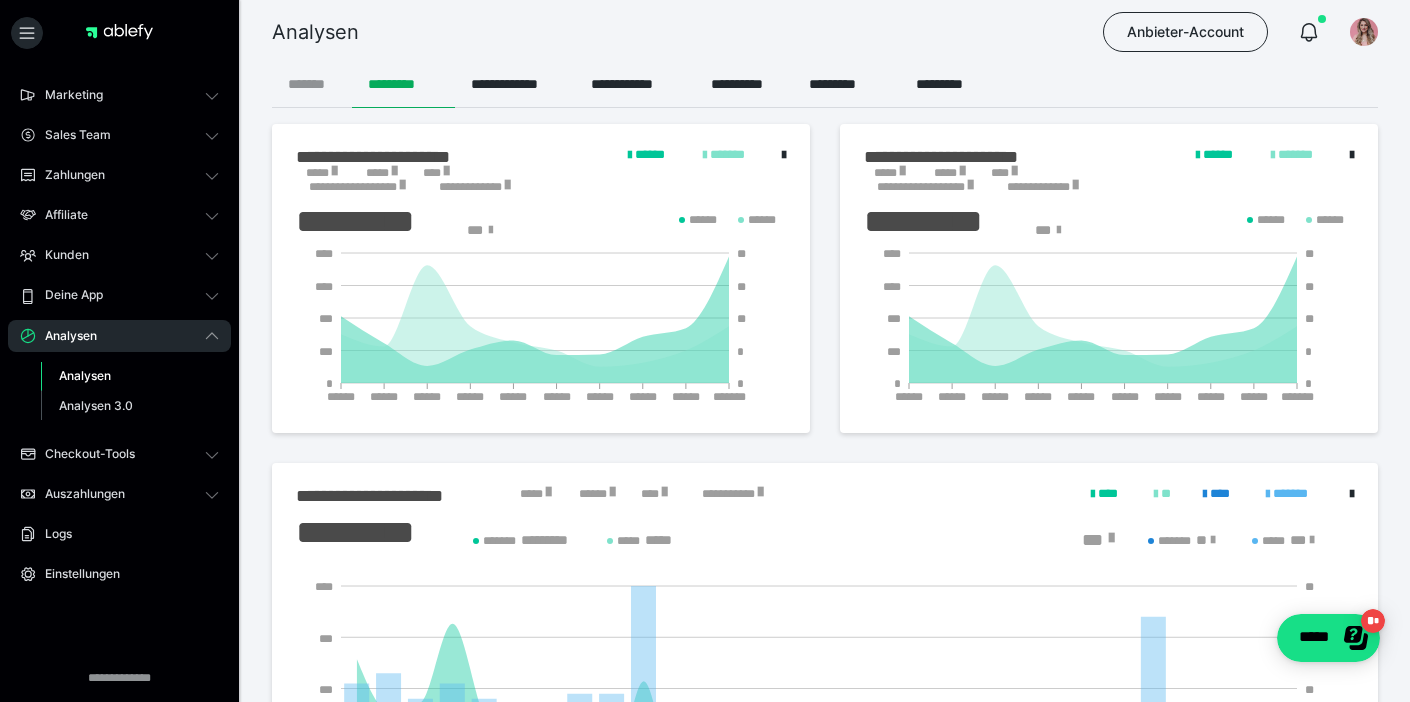 scroll, scrollTop: 0, scrollLeft: 0, axis: both 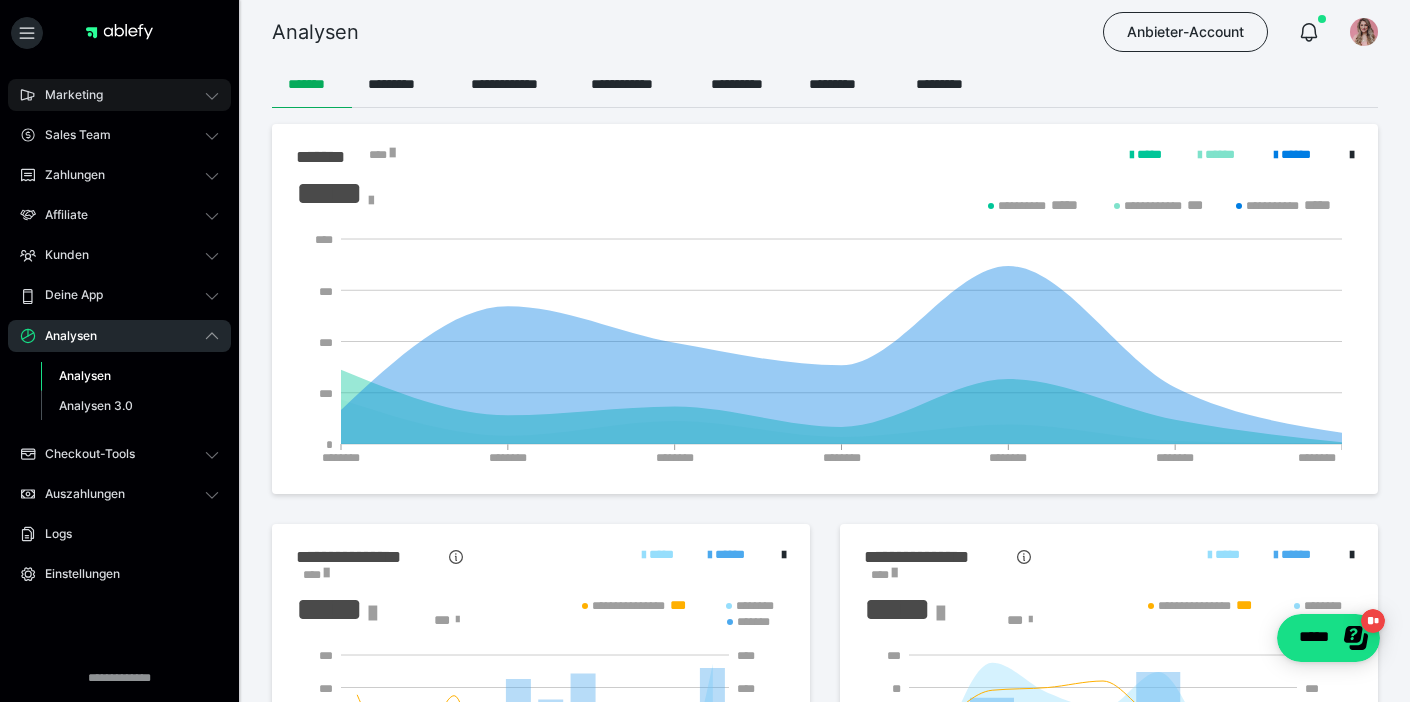 click on "Marketing" at bounding box center (119, 95) 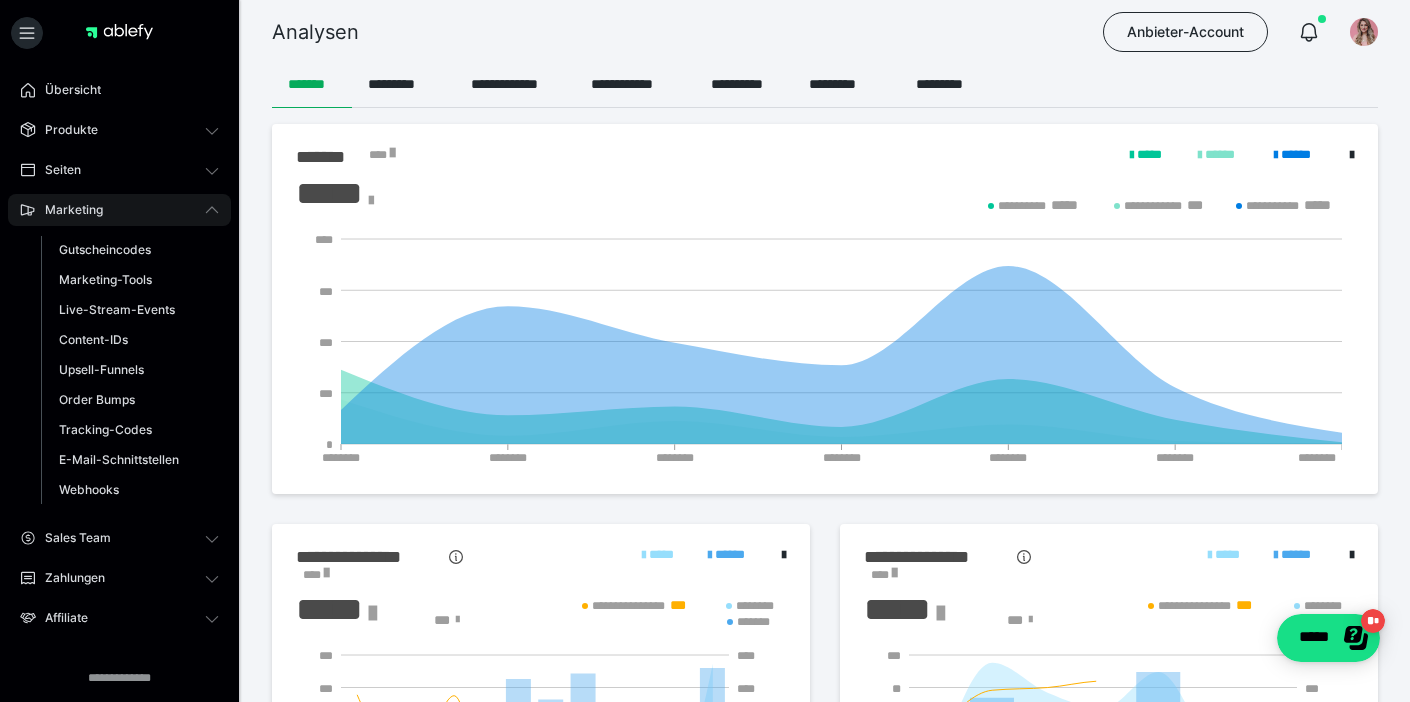 scroll, scrollTop: -1, scrollLeft: 0, axis: vertical 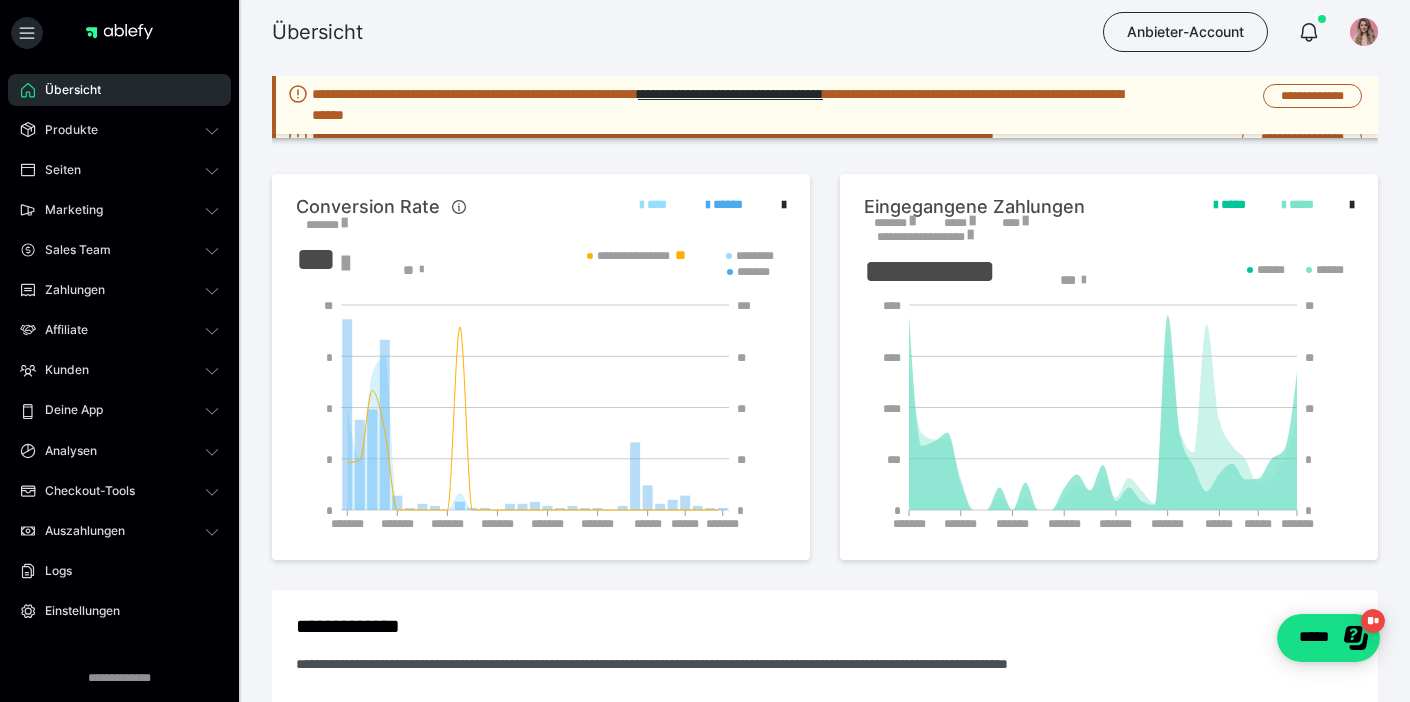 click on "*******" at bounding box center [894, 223] 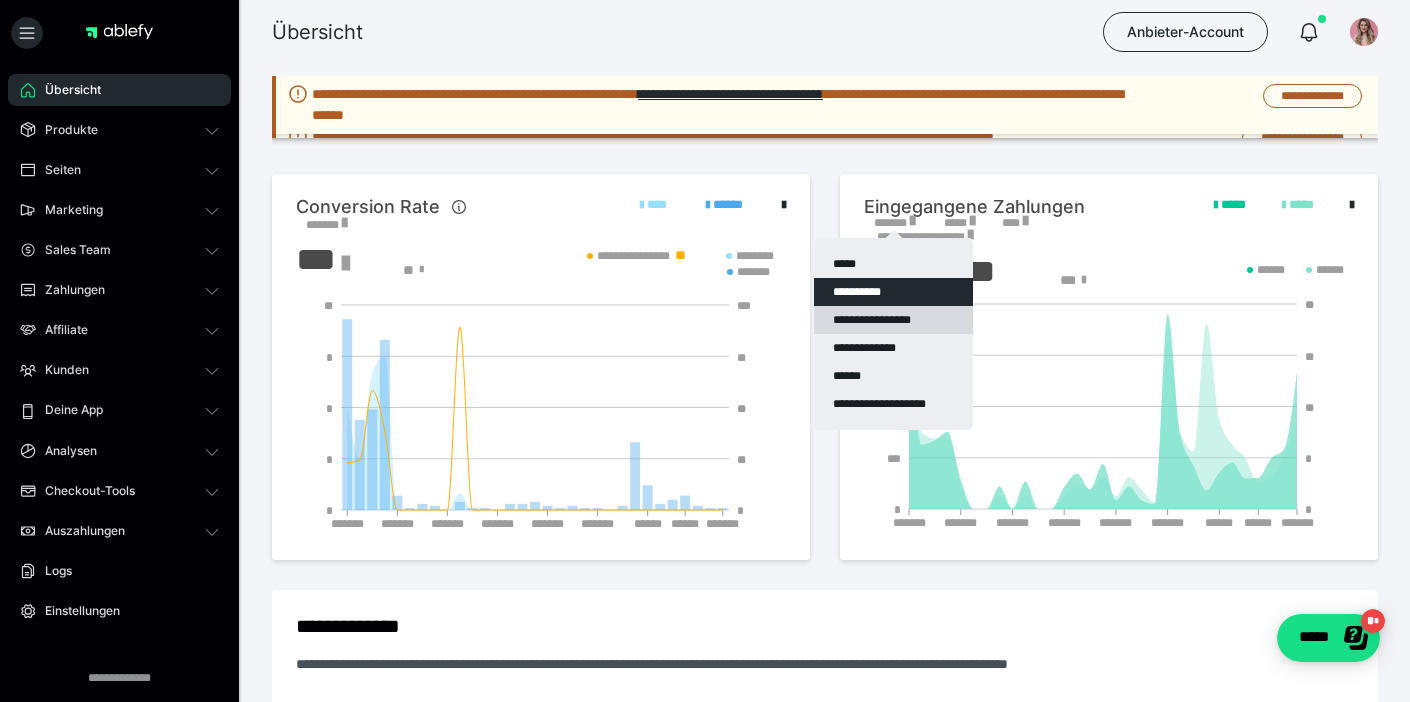 click on "**********" at bounding box center (893, 320) 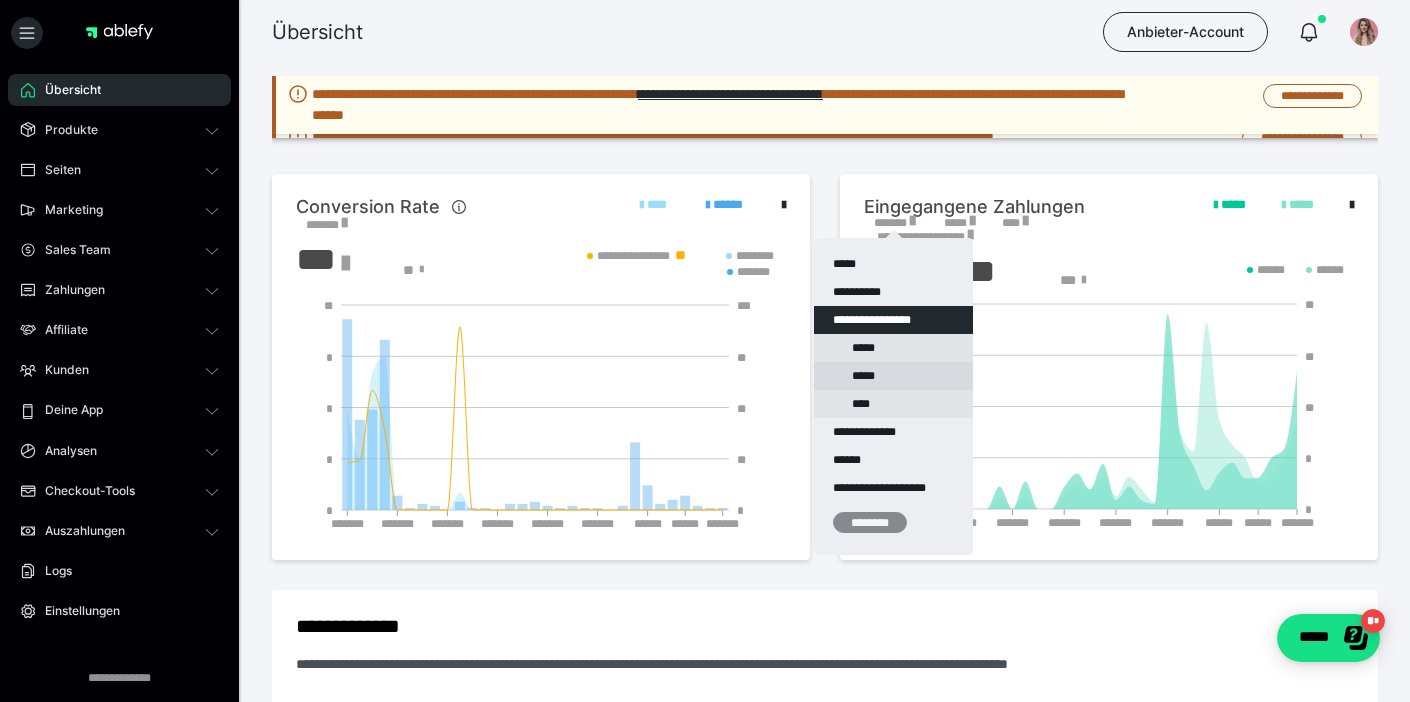 click on "*****" at bounding box center (893, 376) 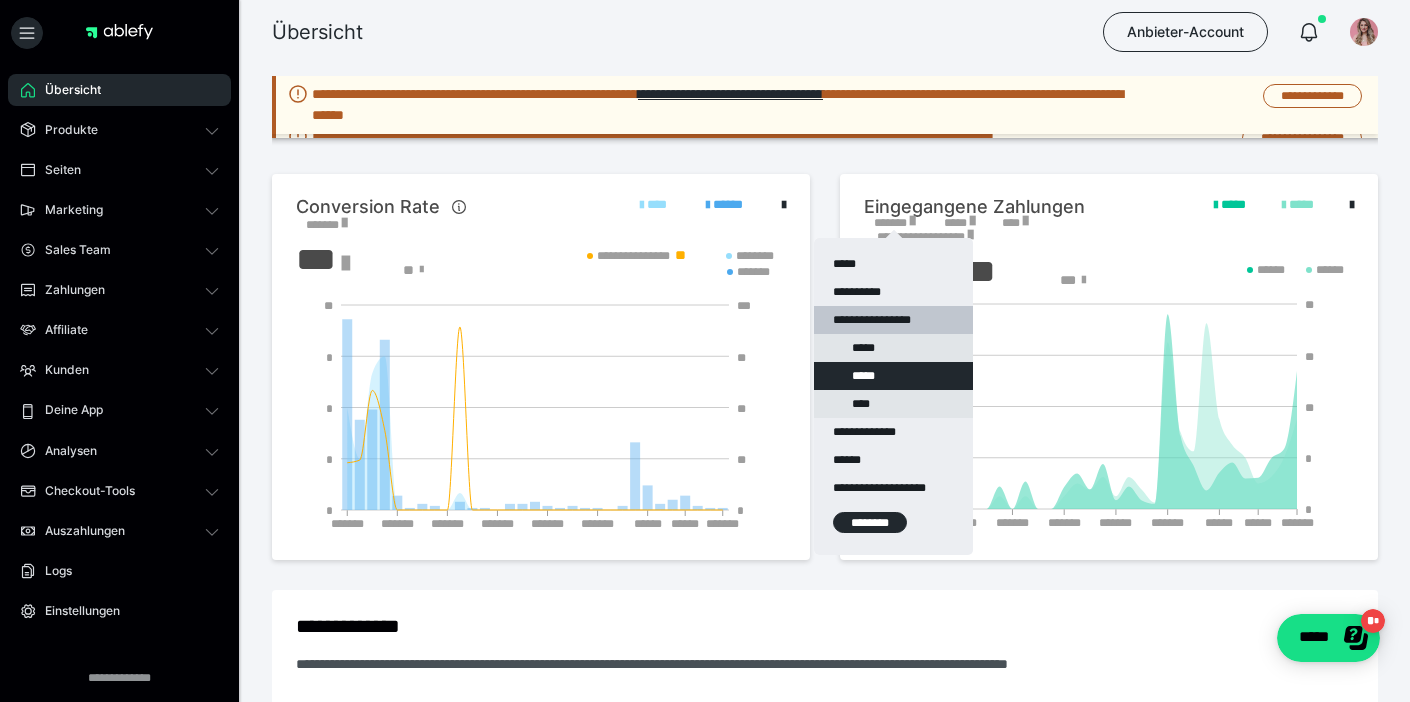 click on "********" at bounding box center [870, 522] 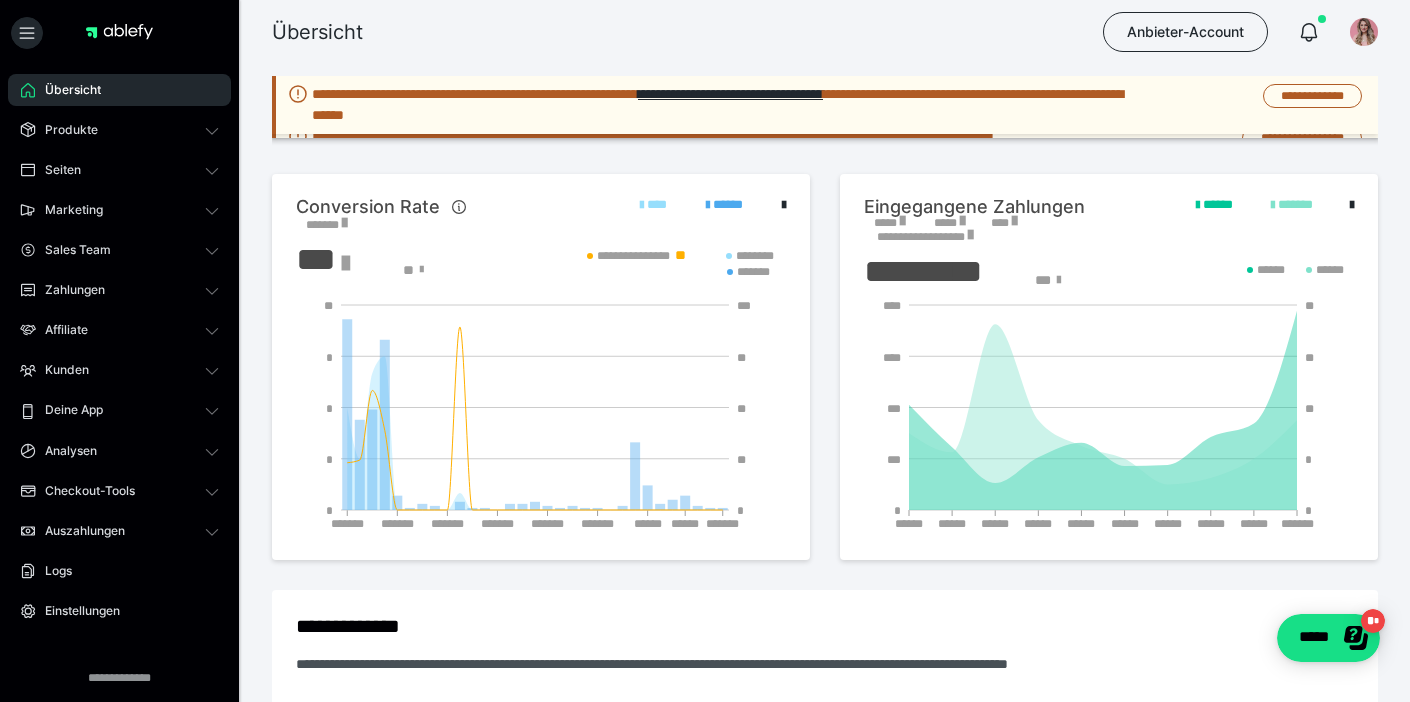click on "*****" at bounding box center (889, 223) 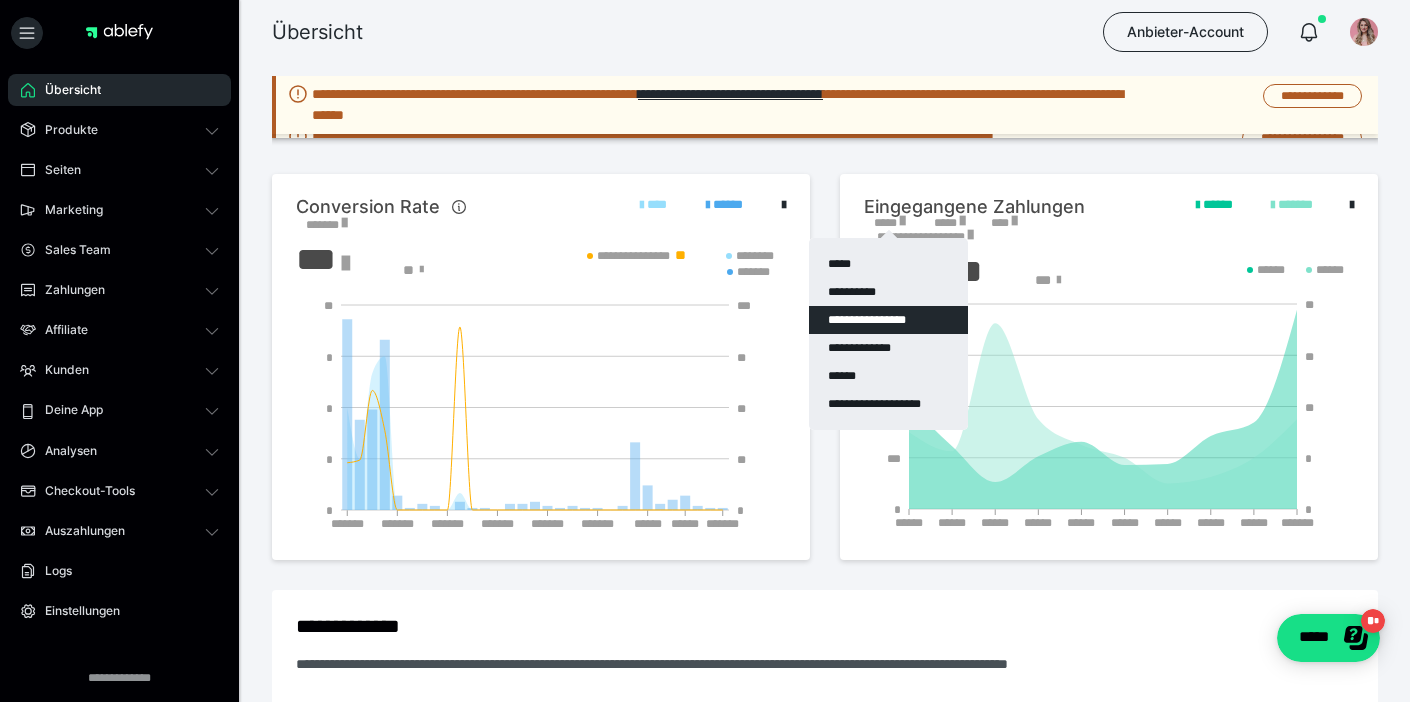 click on "**********" at bounding box center [888, 320] 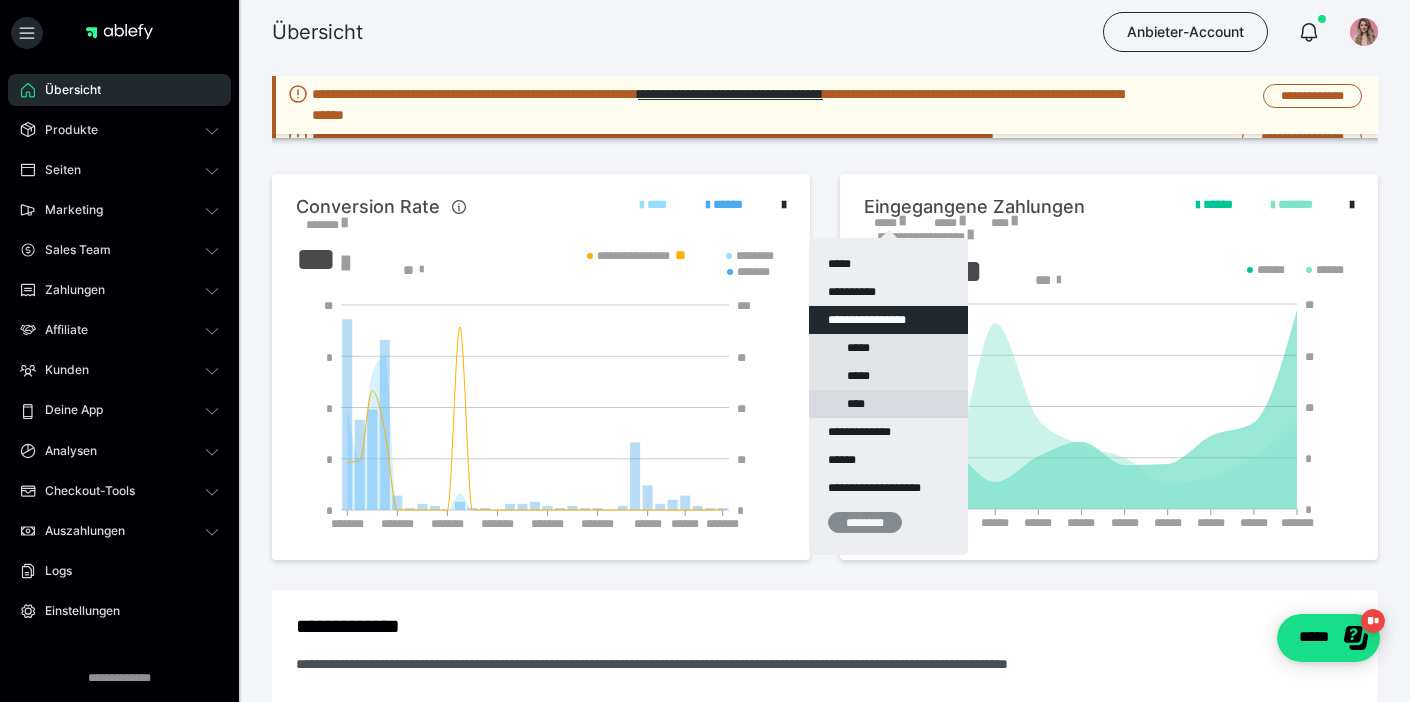 click on "****" at bounding box center (888, 404) 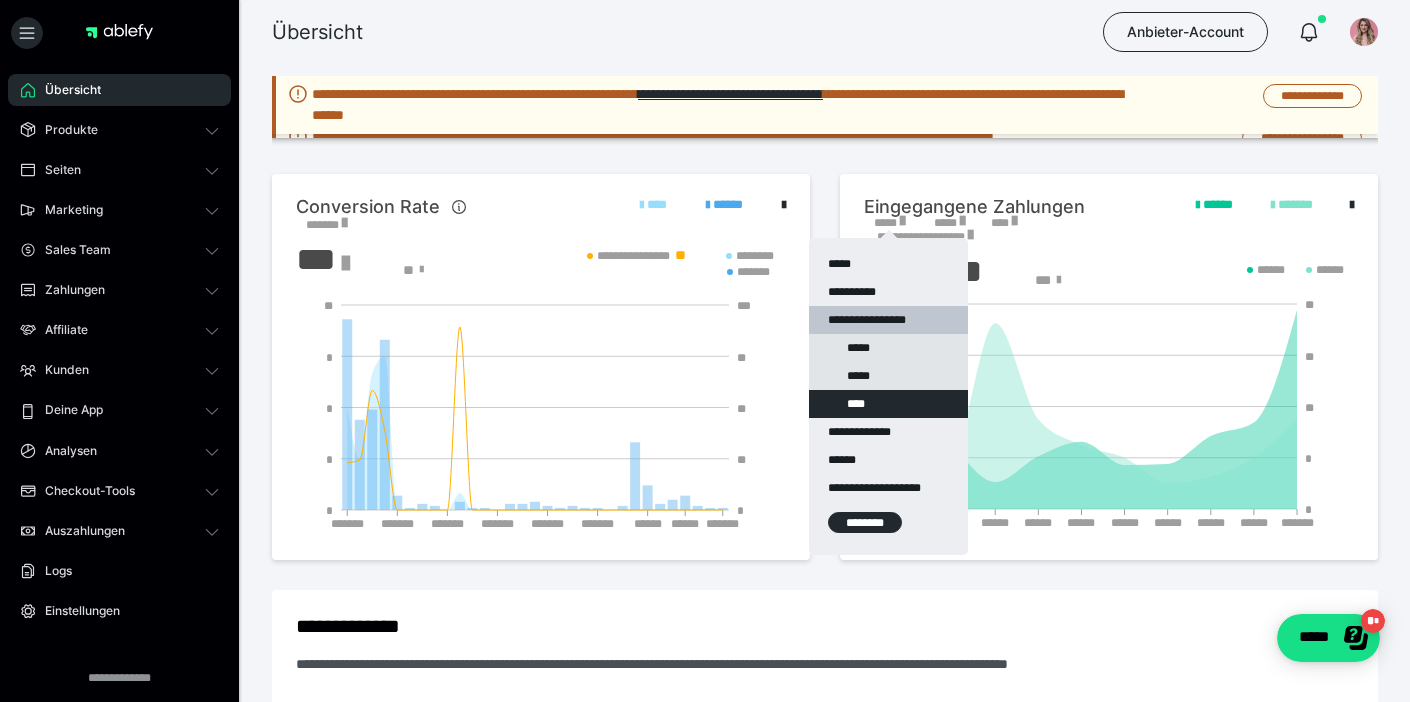click on "********" at bounding box center [865, 522] 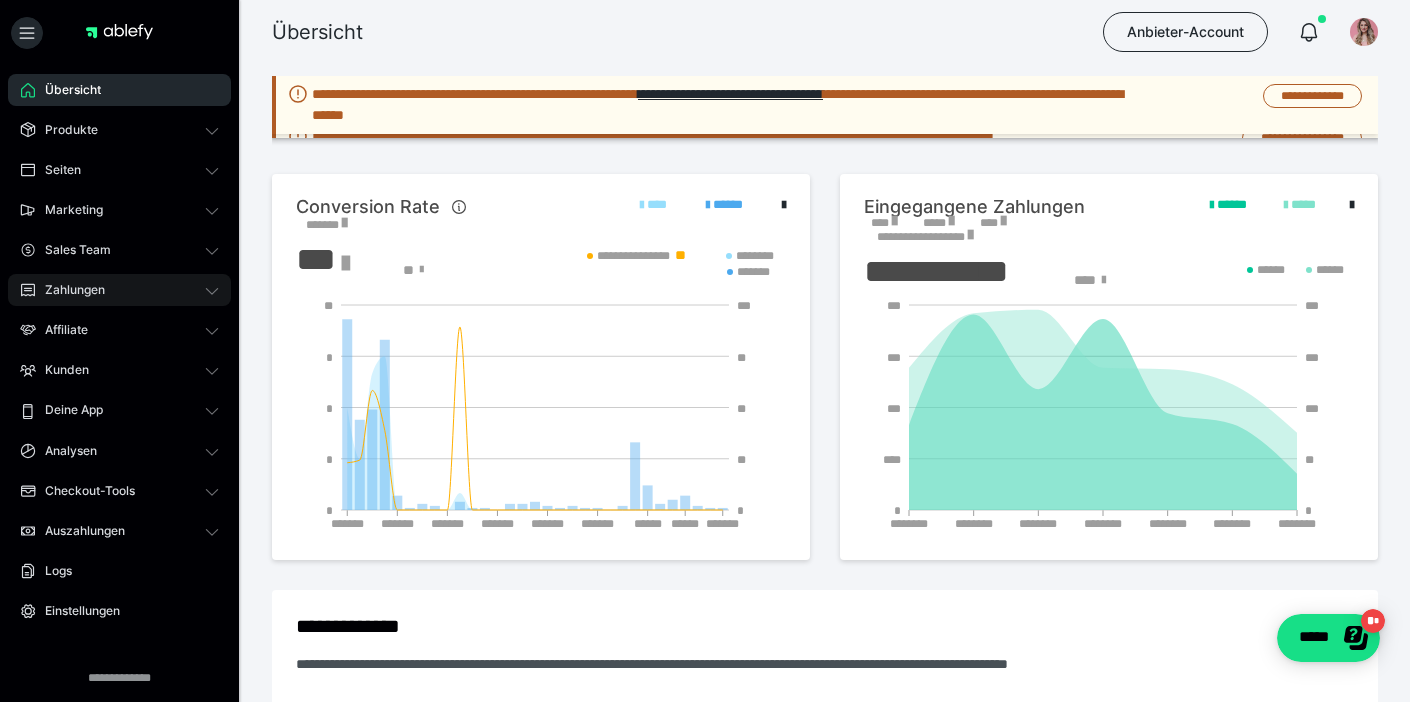 click on "Zahlungen" at bounding box center [119, 290] 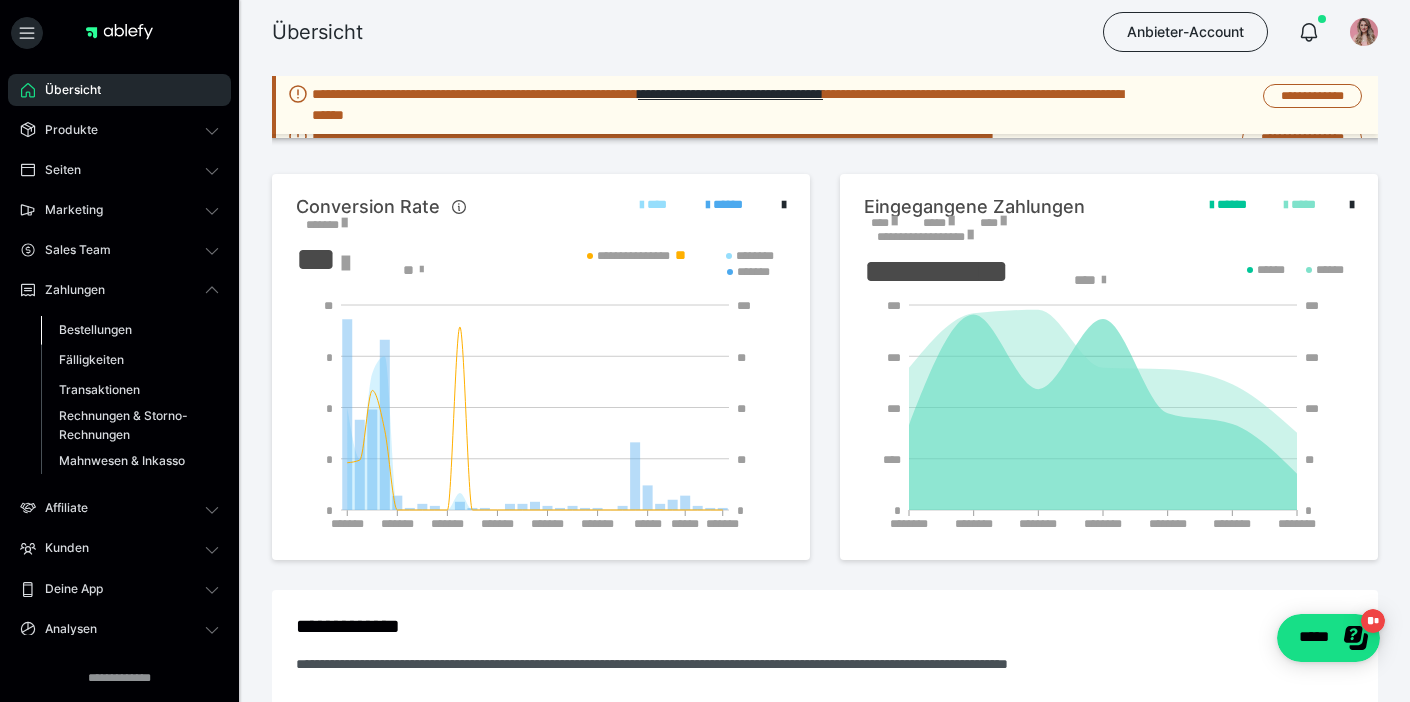 click on "Bestellungen" at bounding box center (95, 329) 